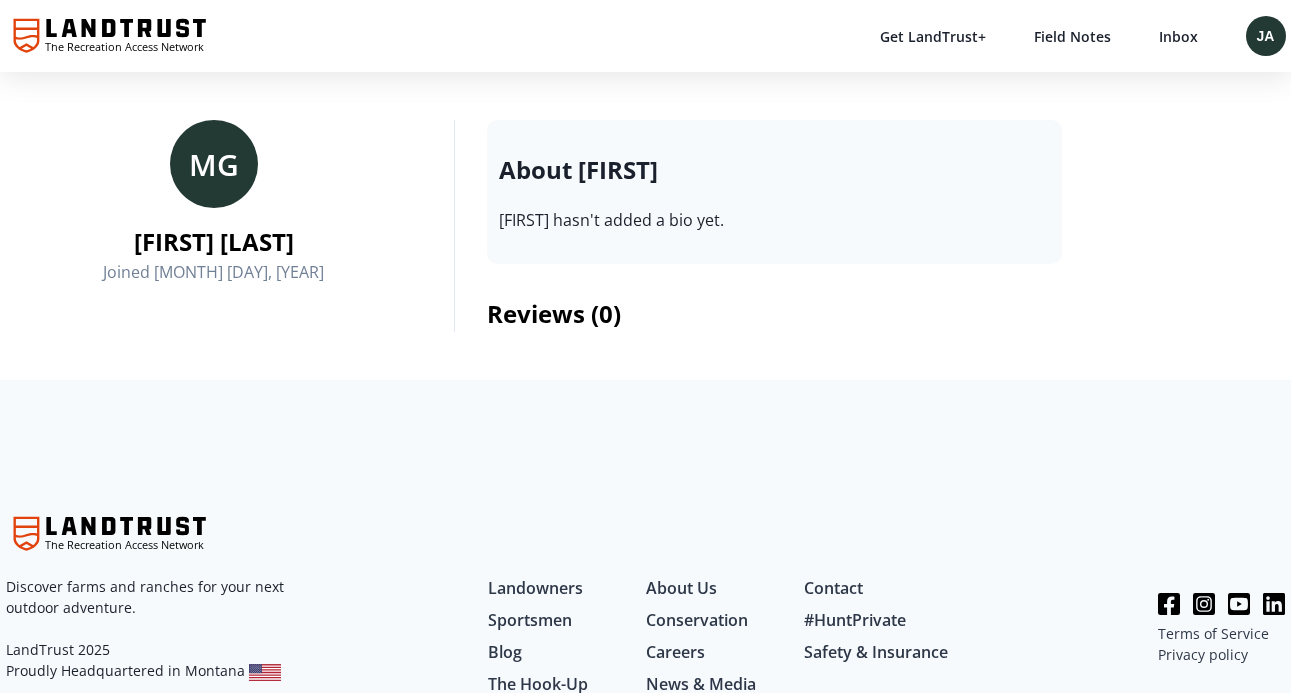 scroll, scrollTop: 0, scrollLeft: 0, axis: both 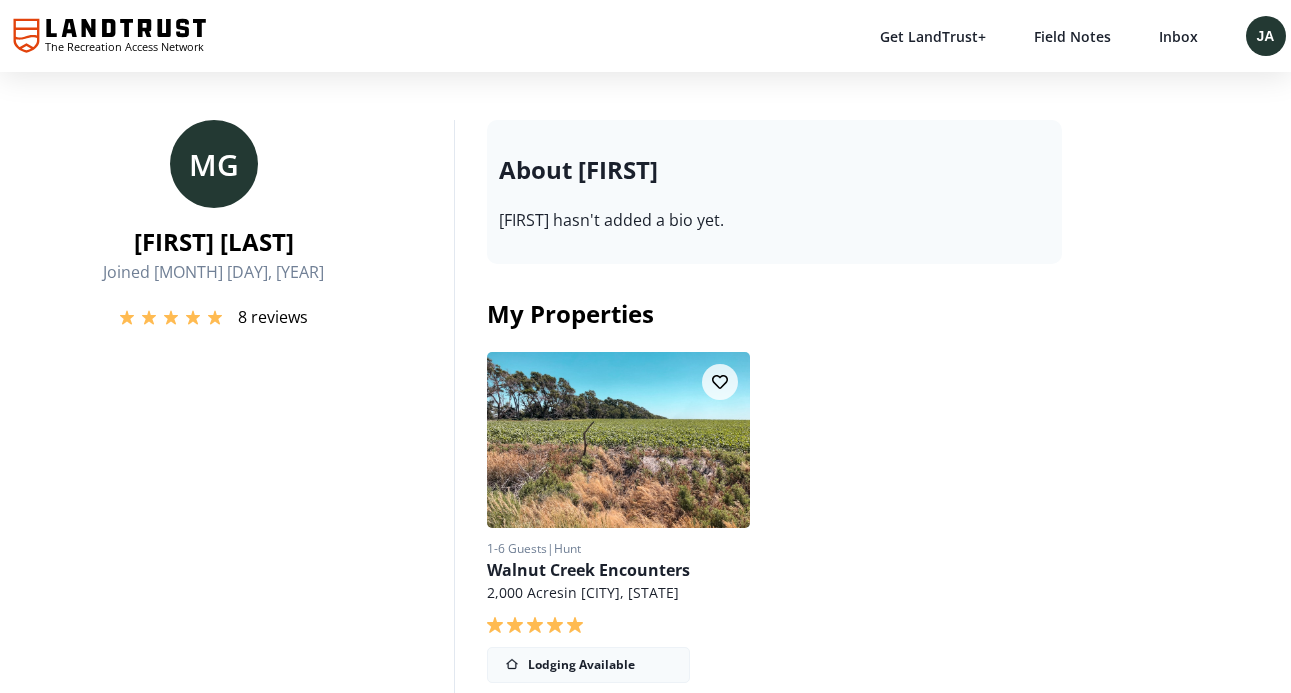 click at bounding box center [619, 440] 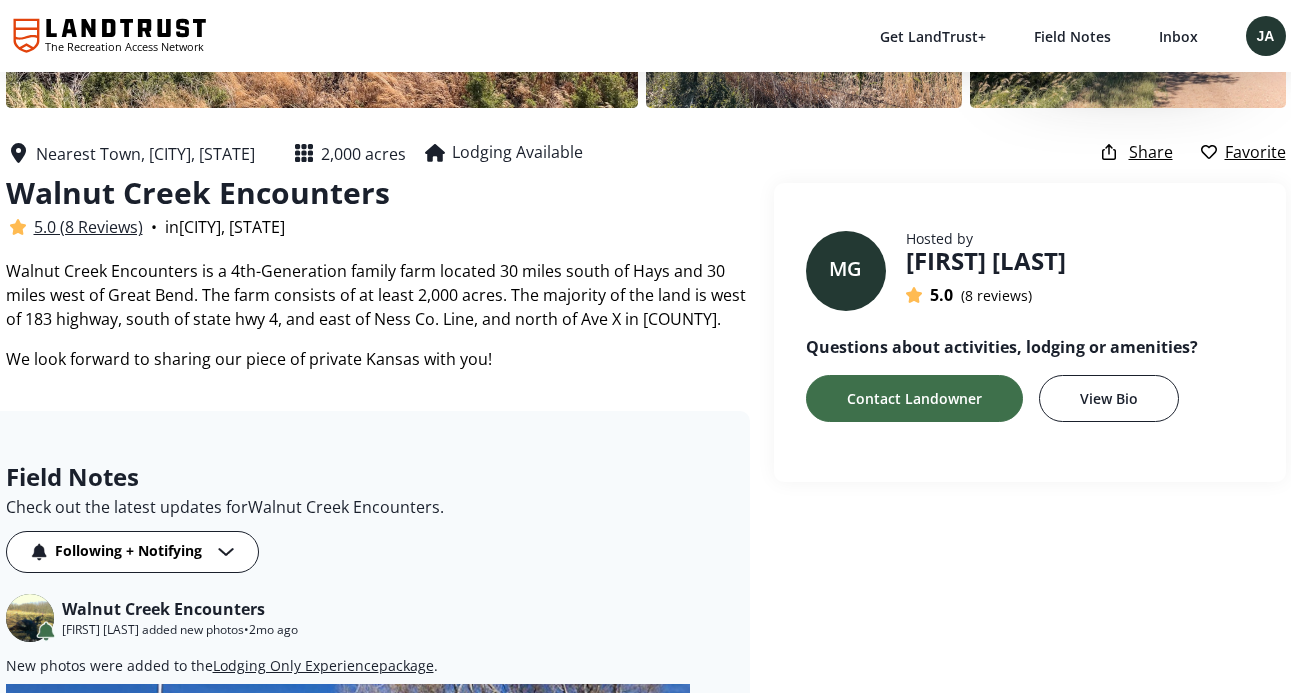 scroll, scrollTop: 375, scrollLeft: 0, axis: vertical 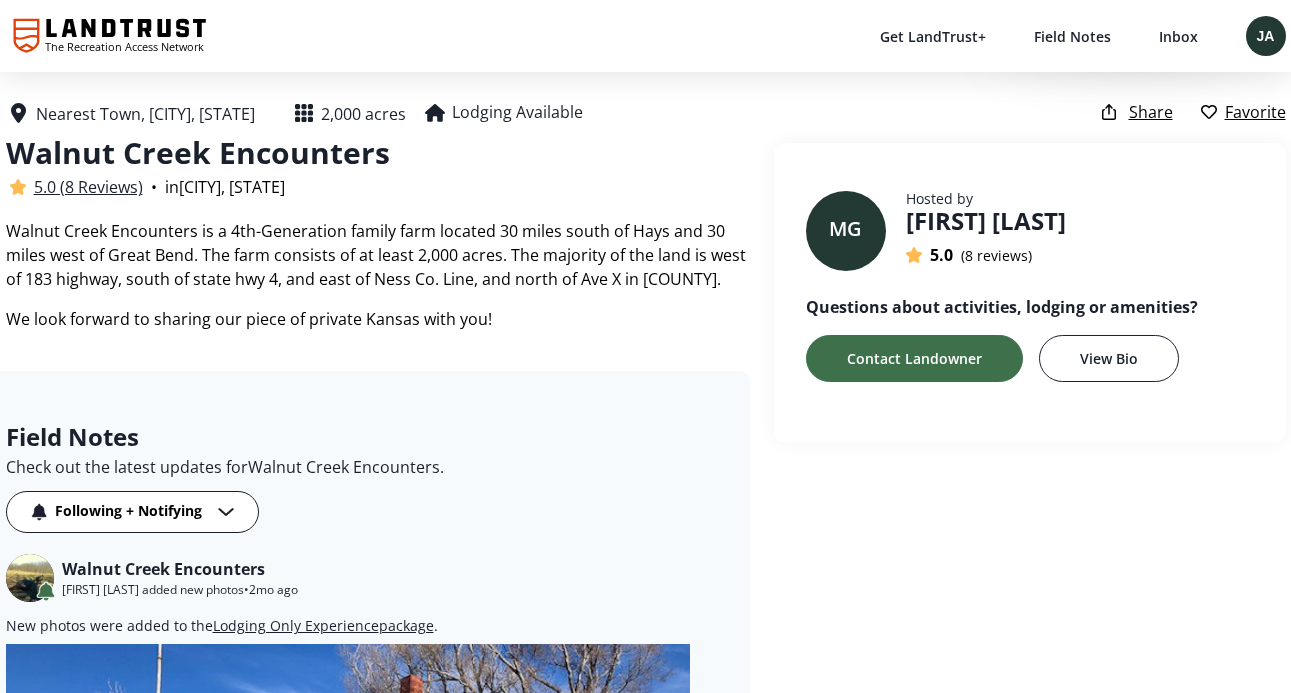 click on "5.0 (8 Reviews)" at bounding box center (88, 187) 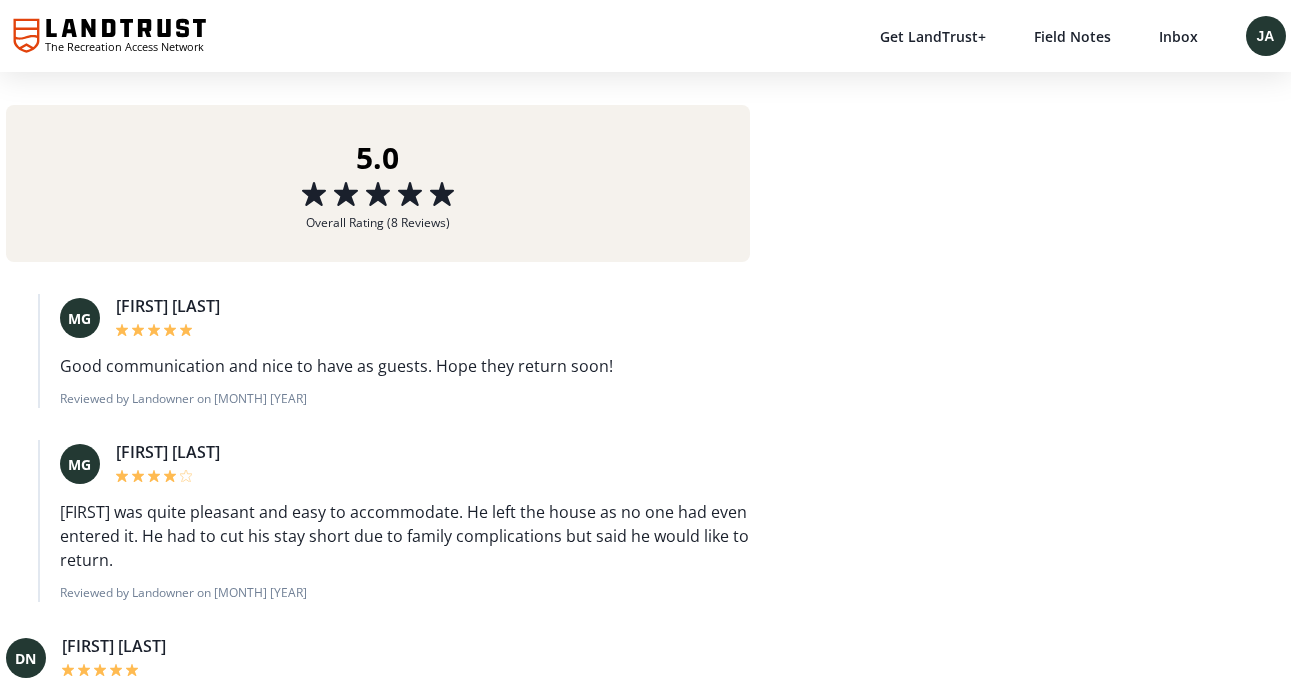scroll, scrollTop: 5779, scrollLeft: 0, axis: vertical 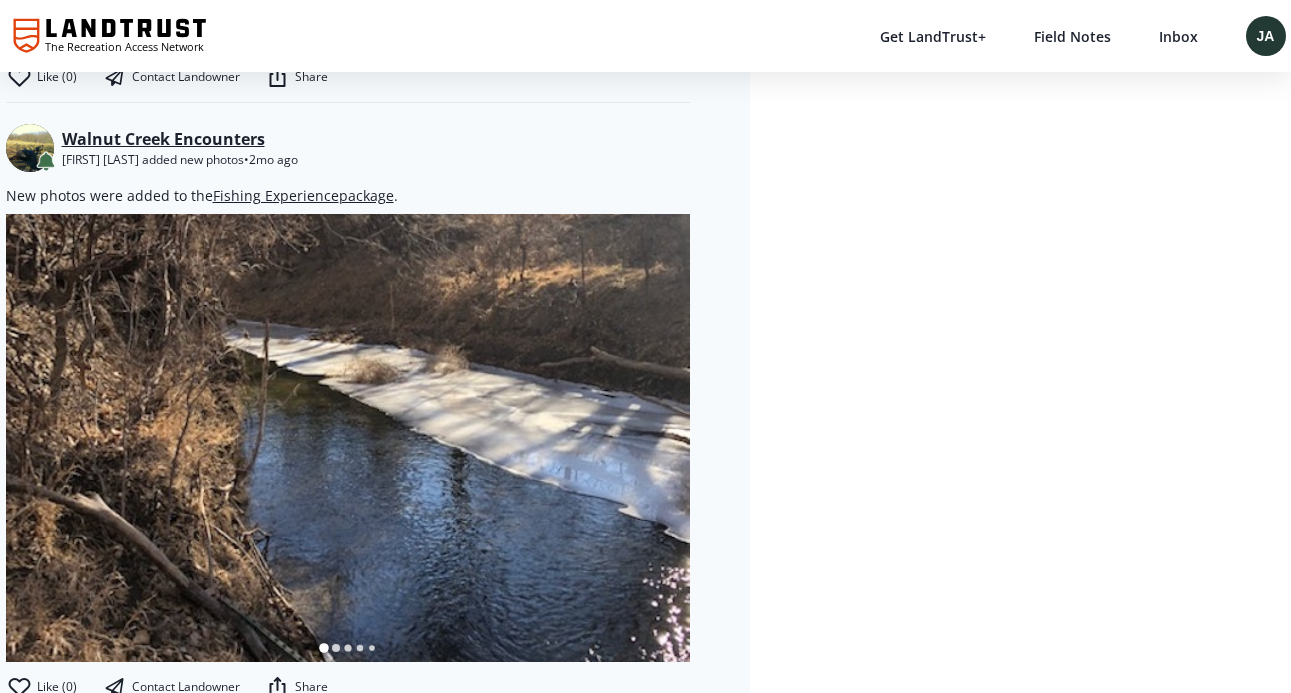 click on "Walnut Creek Encounters" at bounding box center (163, 139) 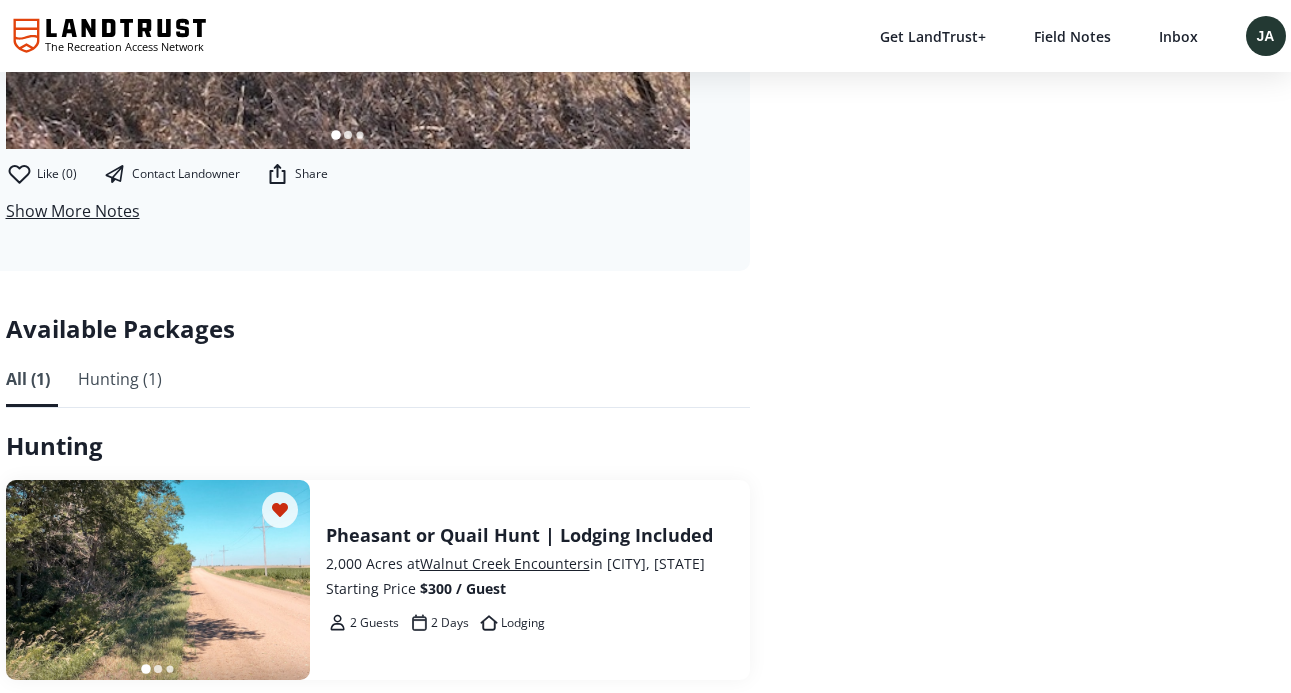 scroll, scrollTop: 3940, scrollLeft: 0, axis: vertical 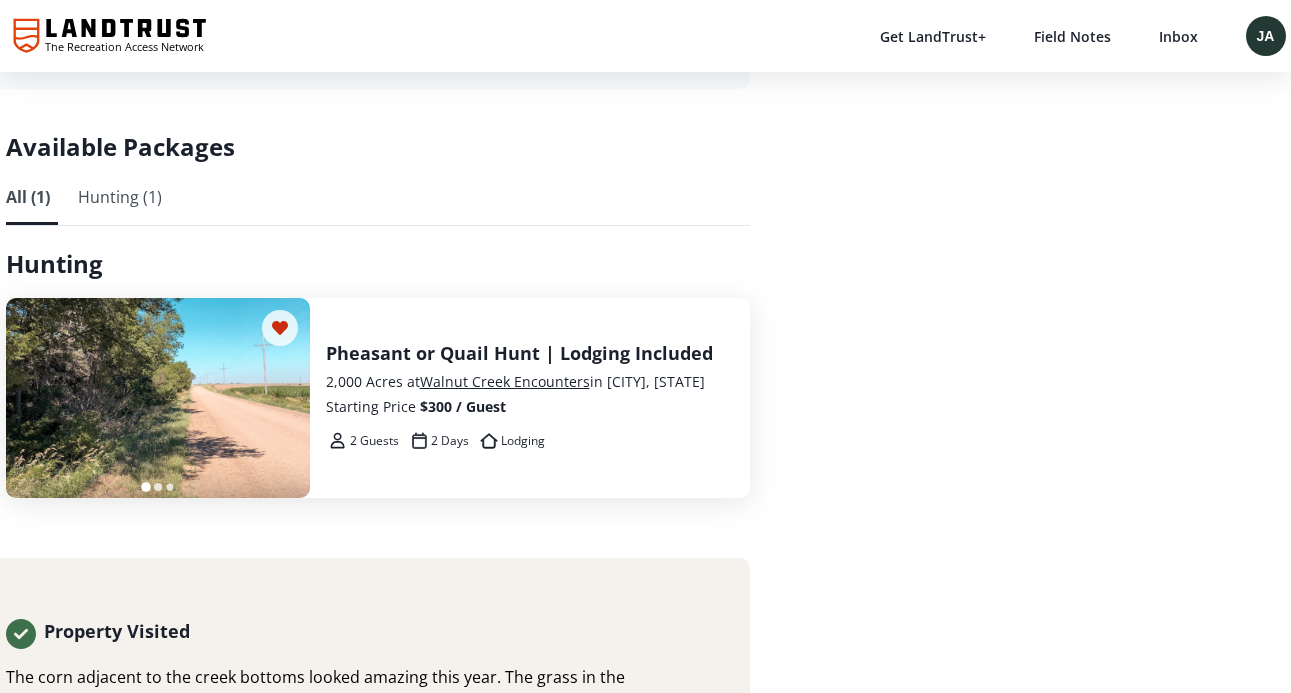 click on "Pheasant or Quail Hunt | Lodging Included" at bounding box center (530, 353) 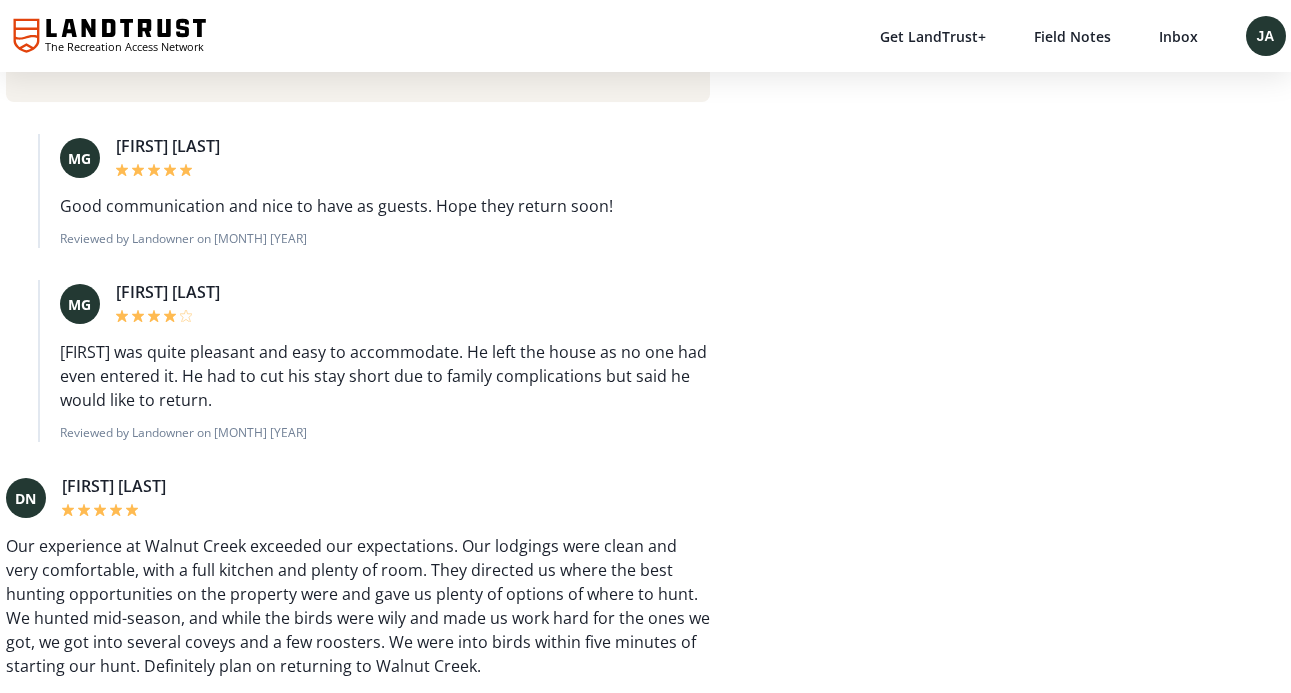 scroll, scrollTop: 0, scrollLeft: 0, axis: both 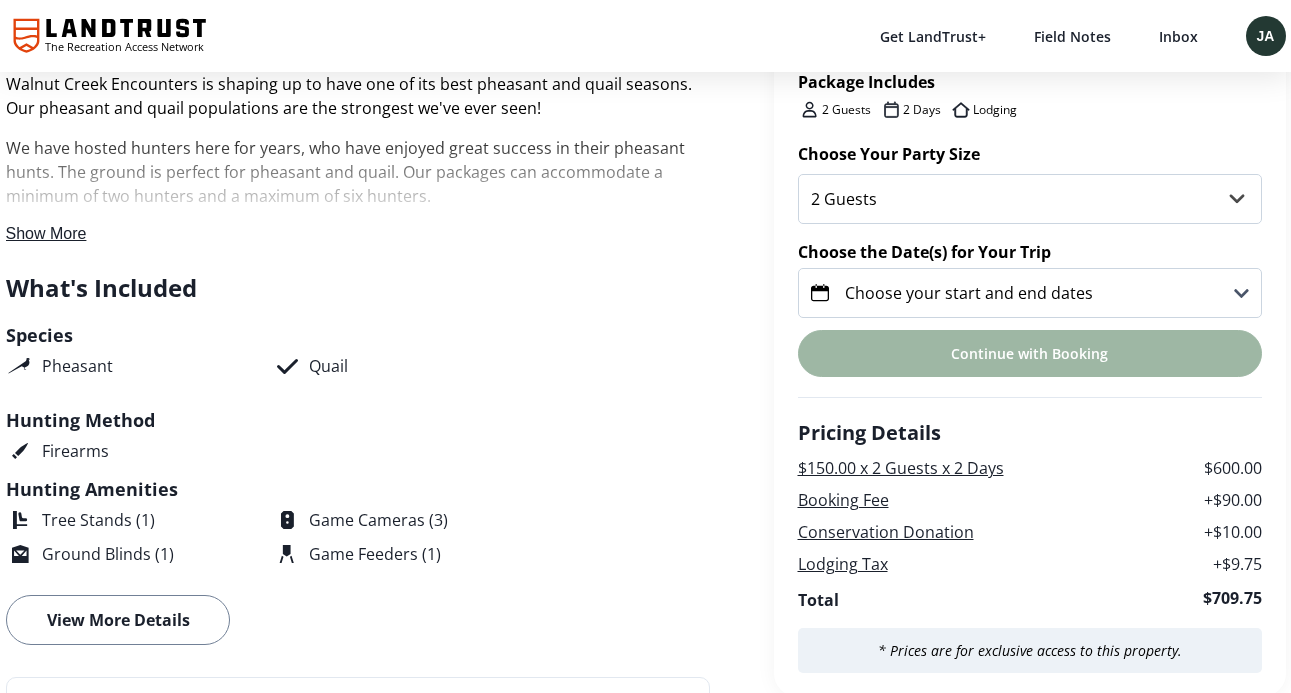 click on "Choose your start and end dates" at bounding box center (1030, 293) 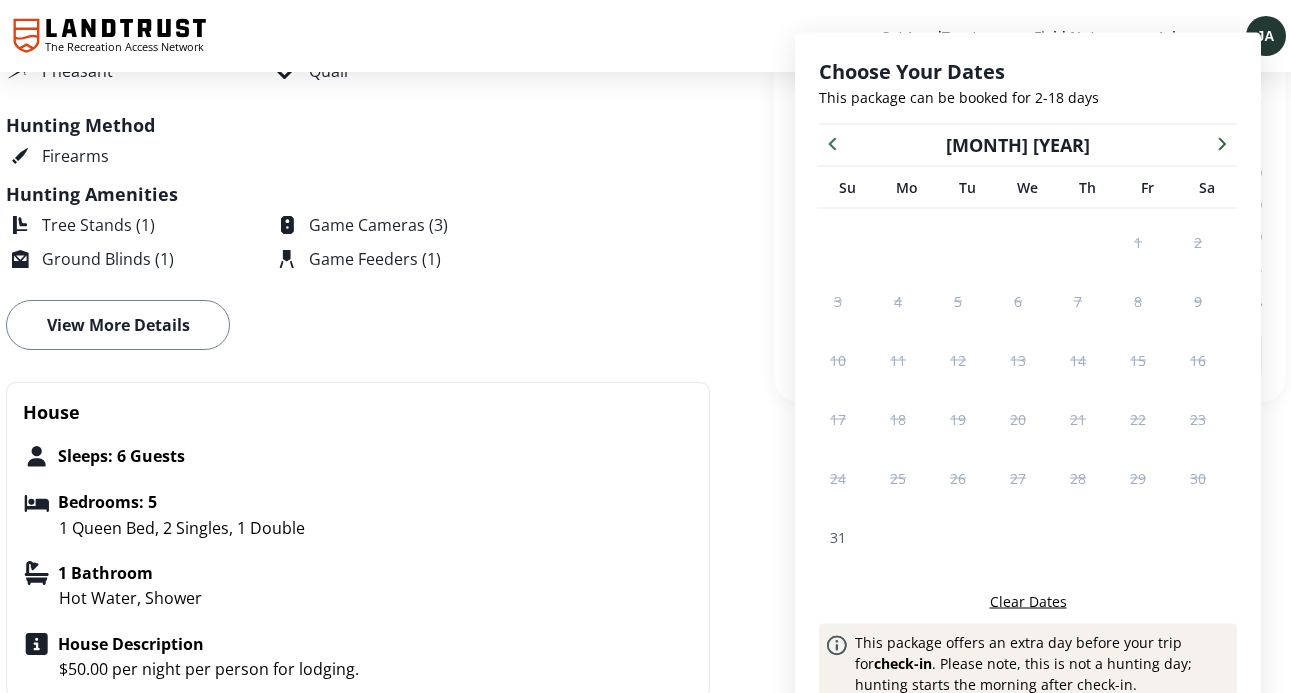 scroll, scrollTop: 877, scrollLeft: 0, axis: vertical 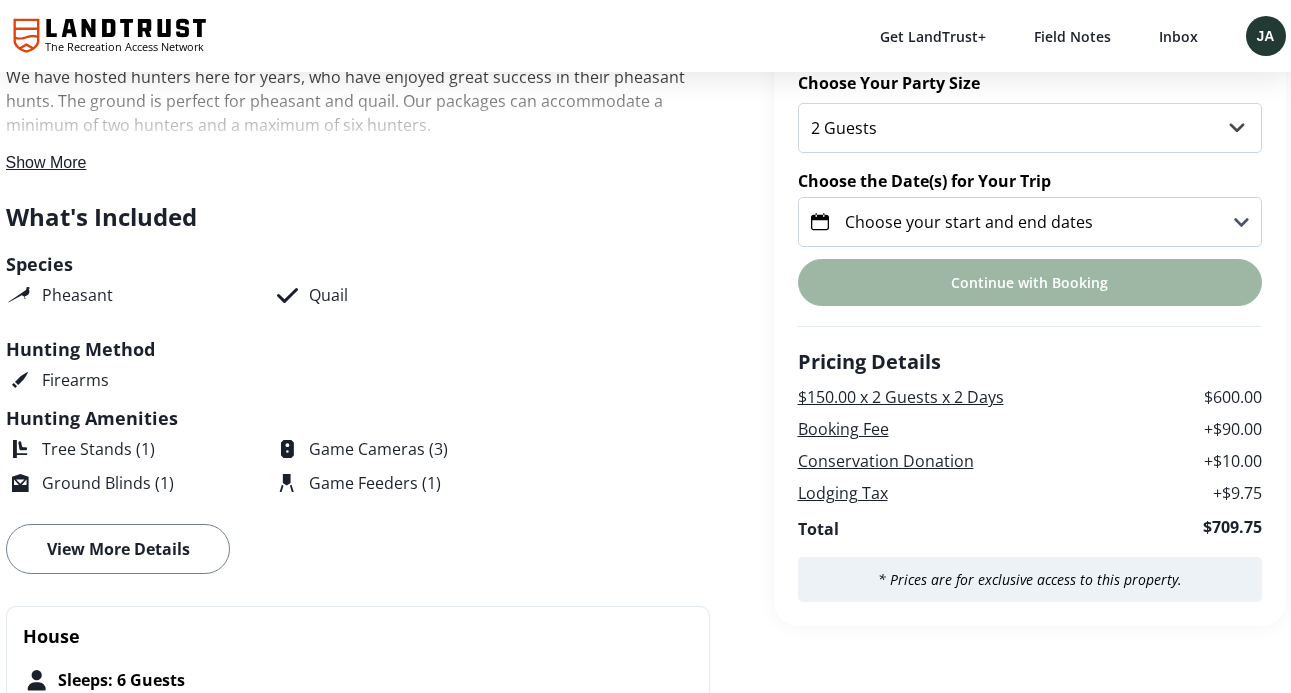 click on "Choose your start and end dates" at bounding box center (1030, 222) 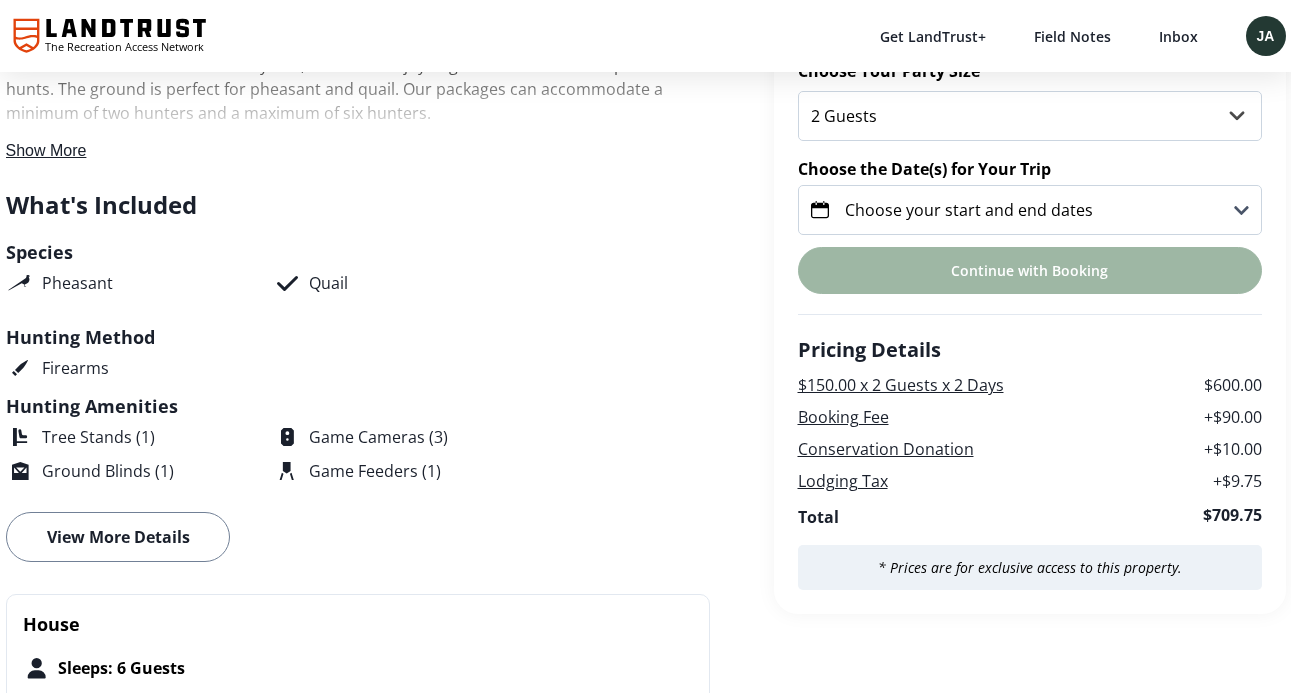 scroll, scrollTop: 599, scrollLeft: 0, axis: vertical 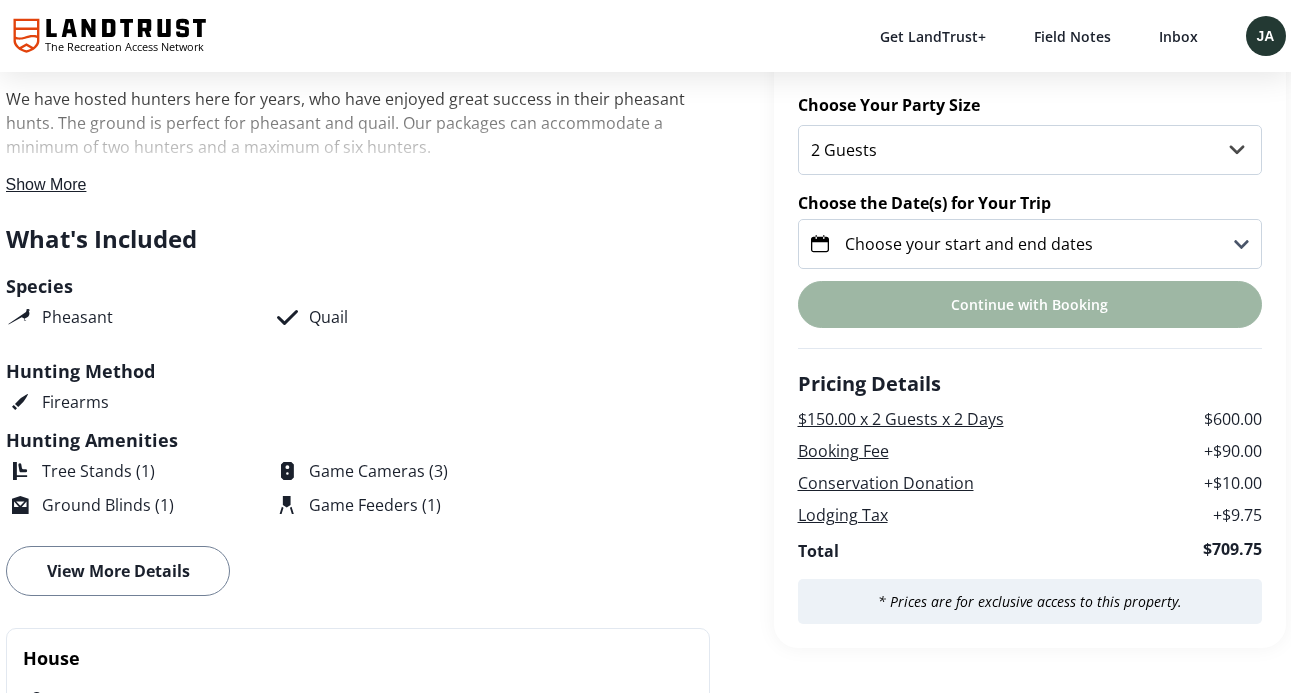 click on "Choose your start and end dates" at bounding box center (1030, 244) 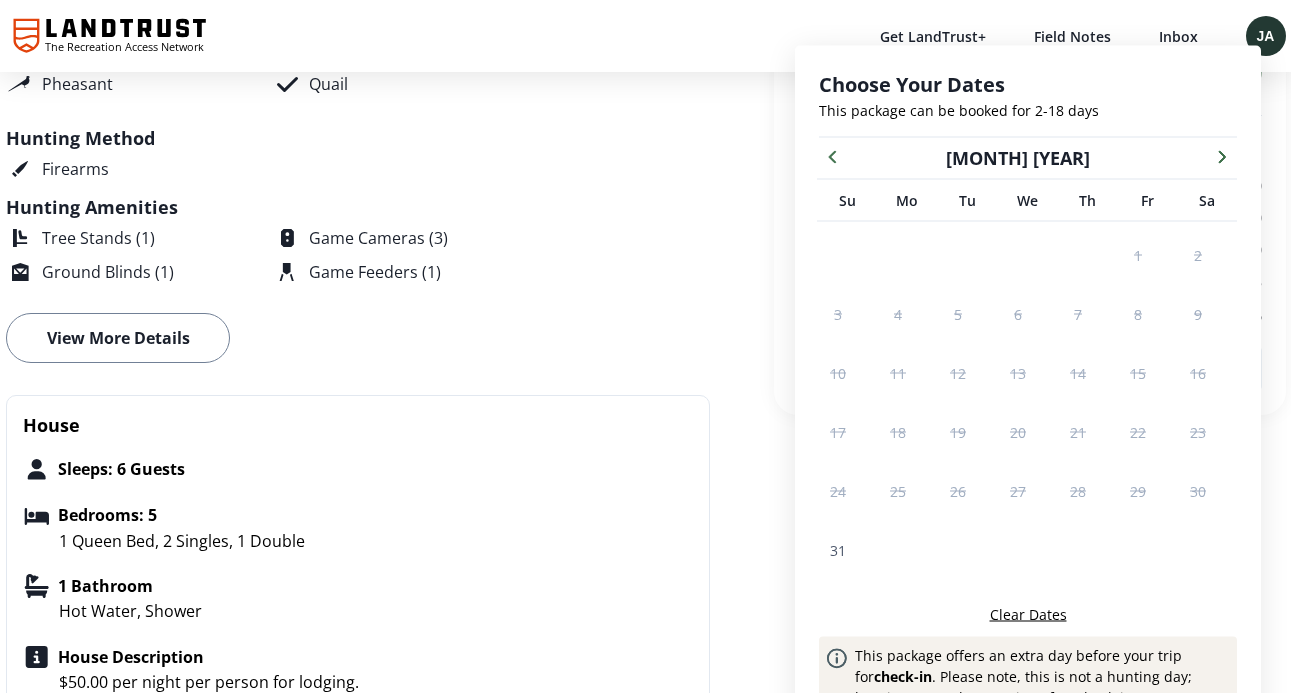 scroll, scrollTop: 877, scrollLeft: 0, axis: vertical 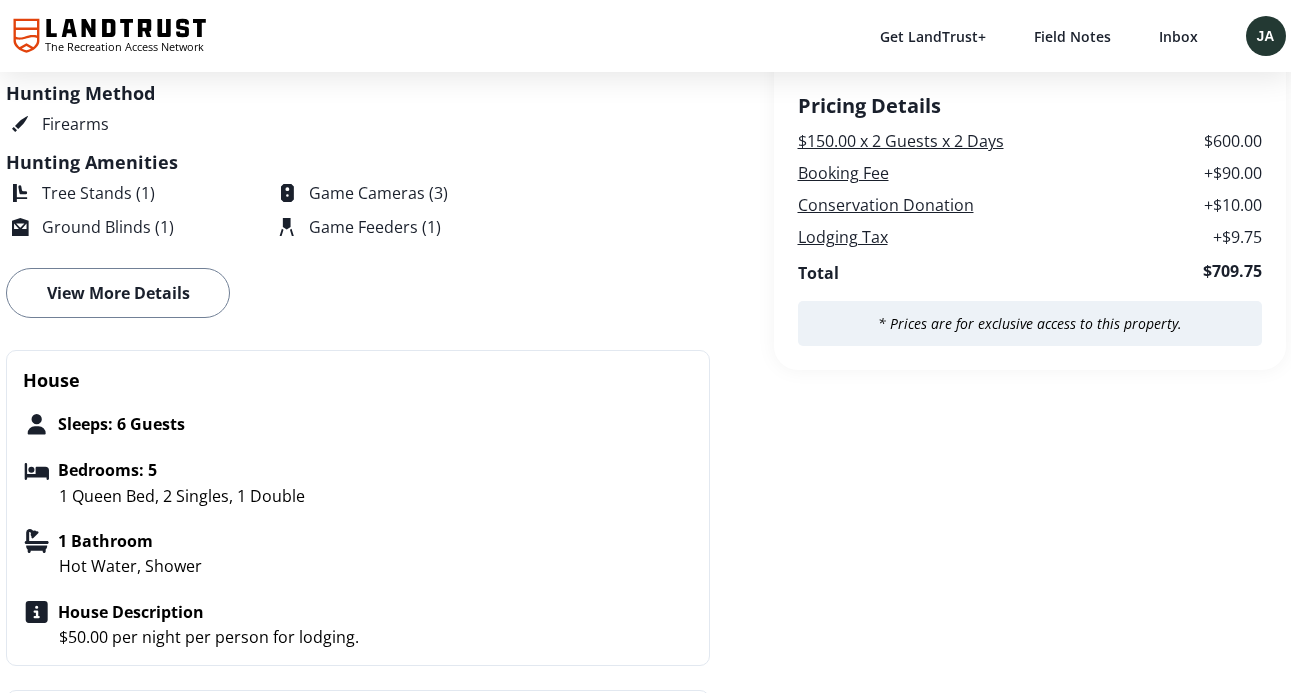 type 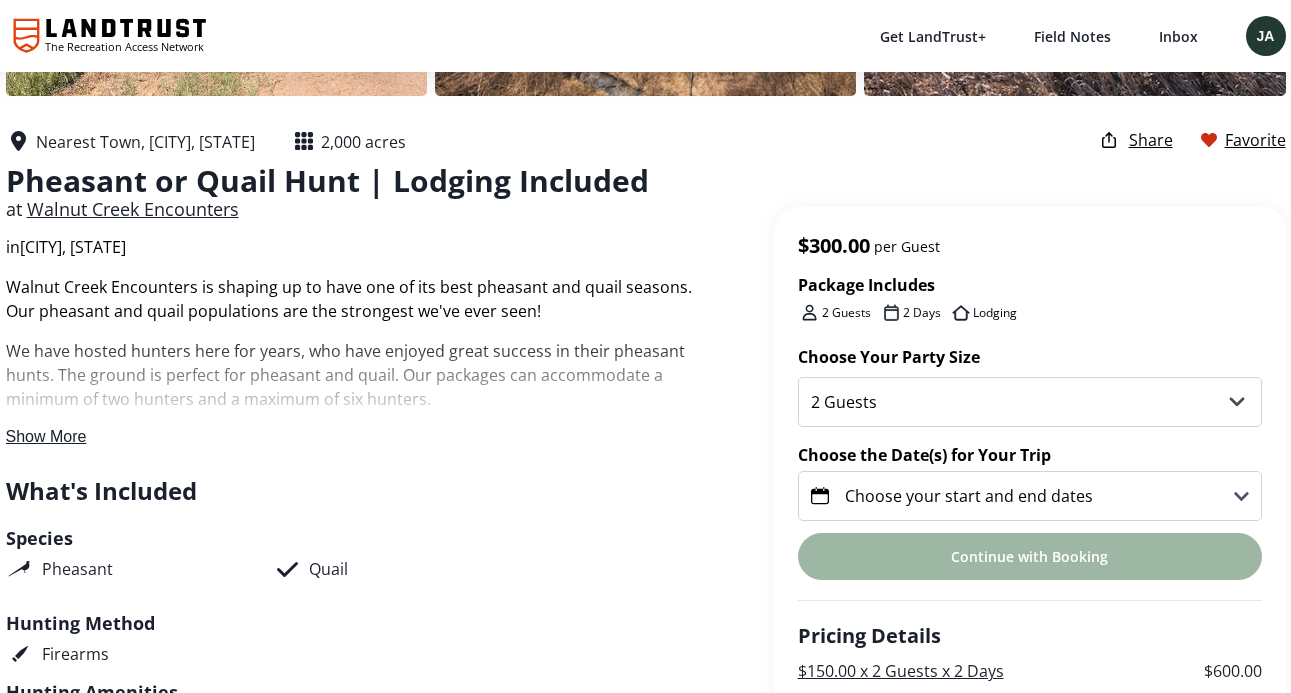 scroll, scrollTop: 317, scrollLeft: 0, axis: vertical 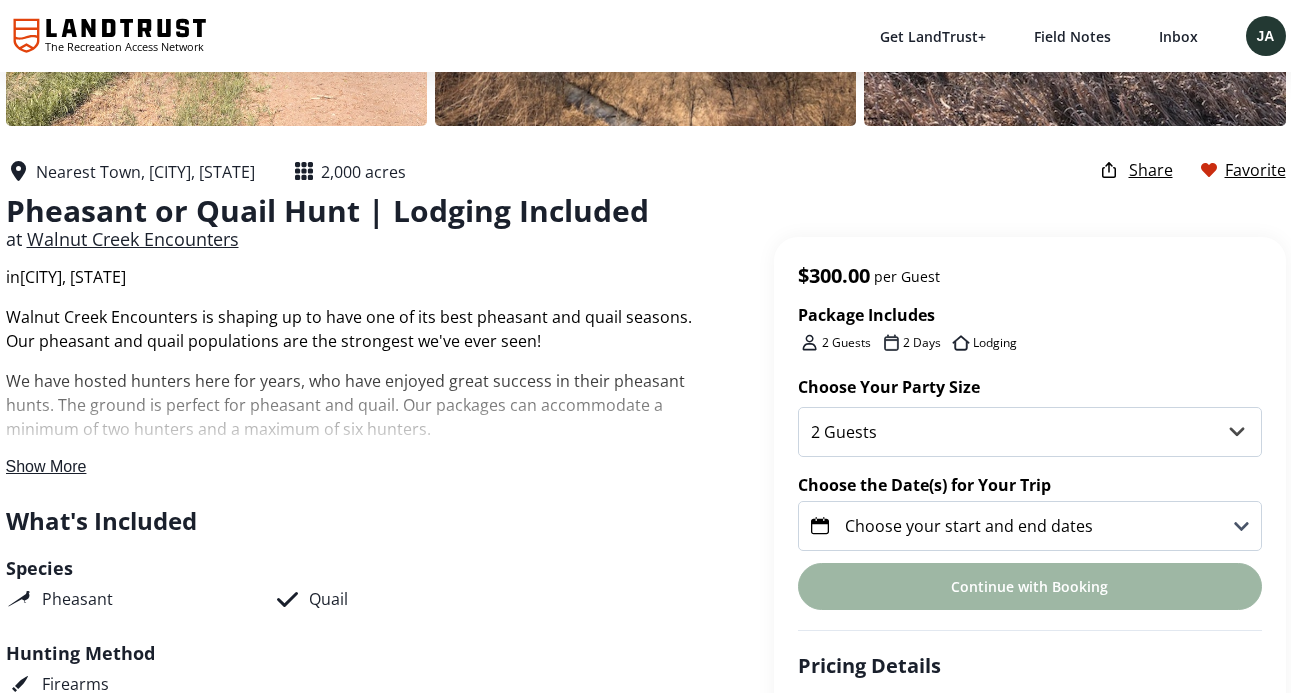 click on "Choose your start and end dates" at bounding box center [1030, 526] 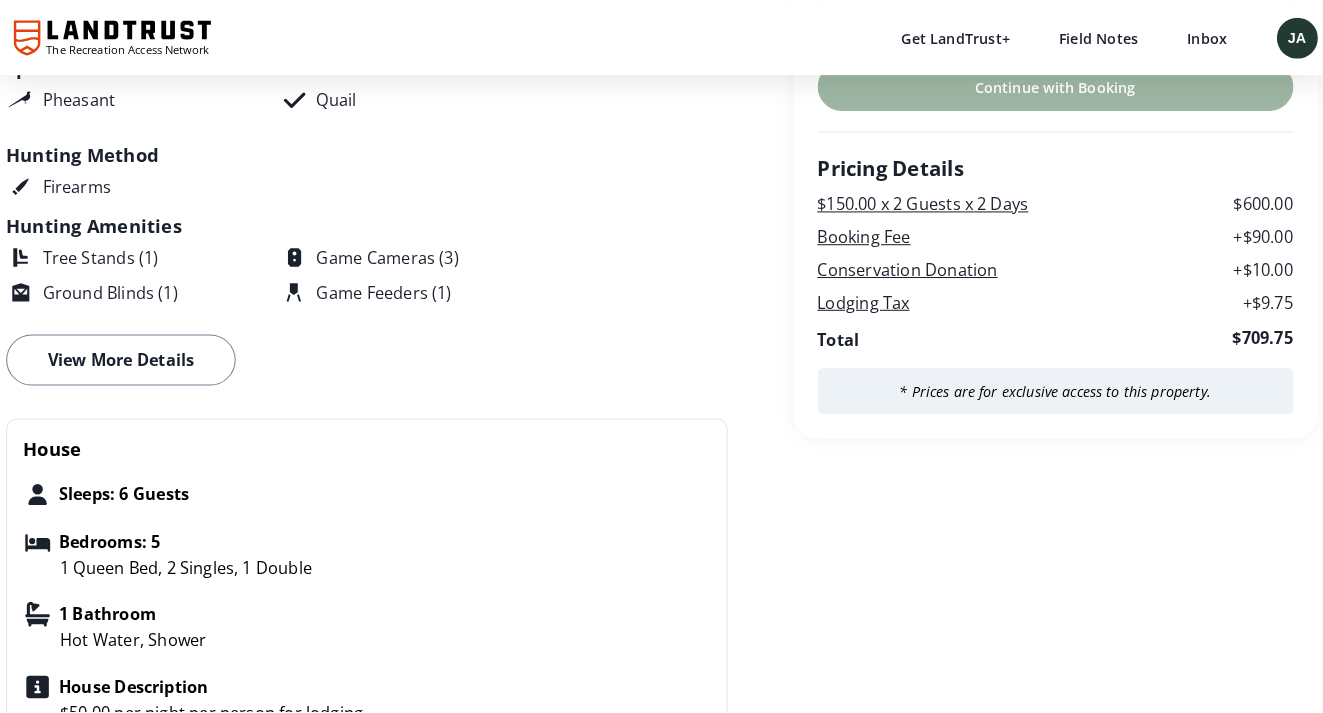 scroll, scrollTop: 877, scrollLeft: 0, axis: vertical 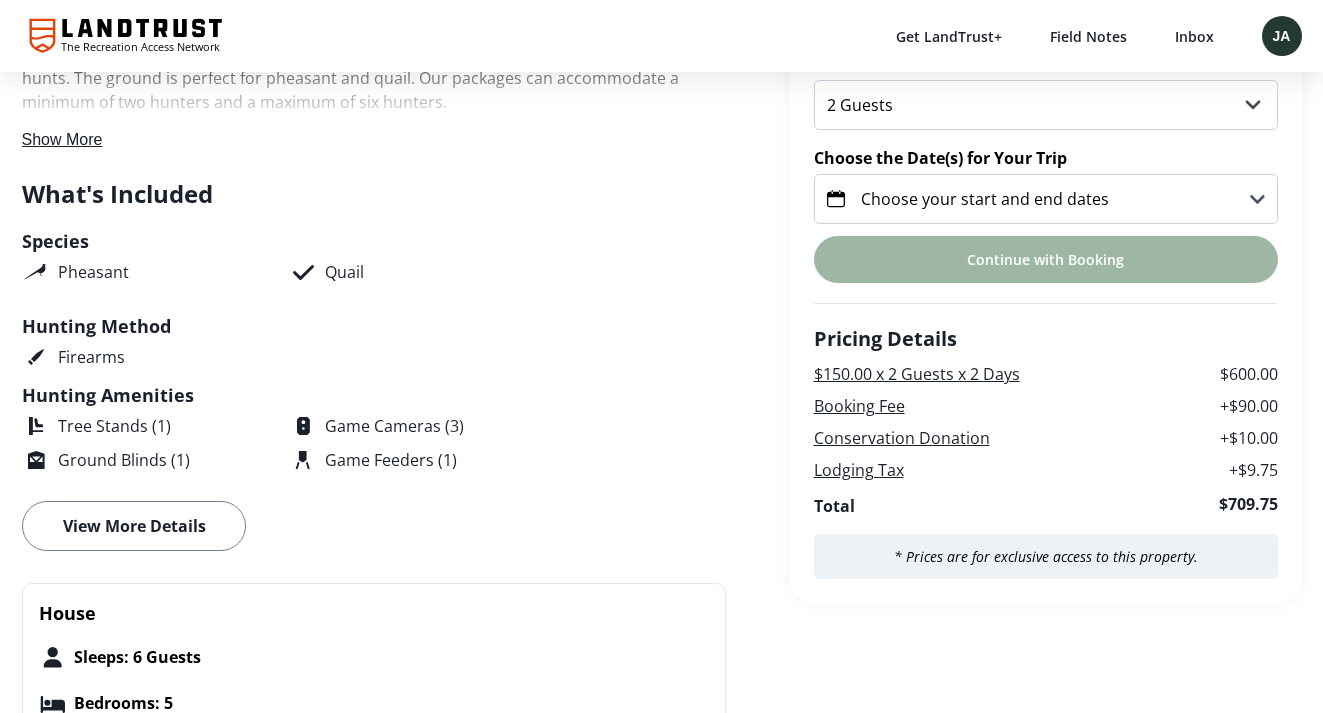 click on "Choose your start and end dates" at bounding box center (1046, 199) 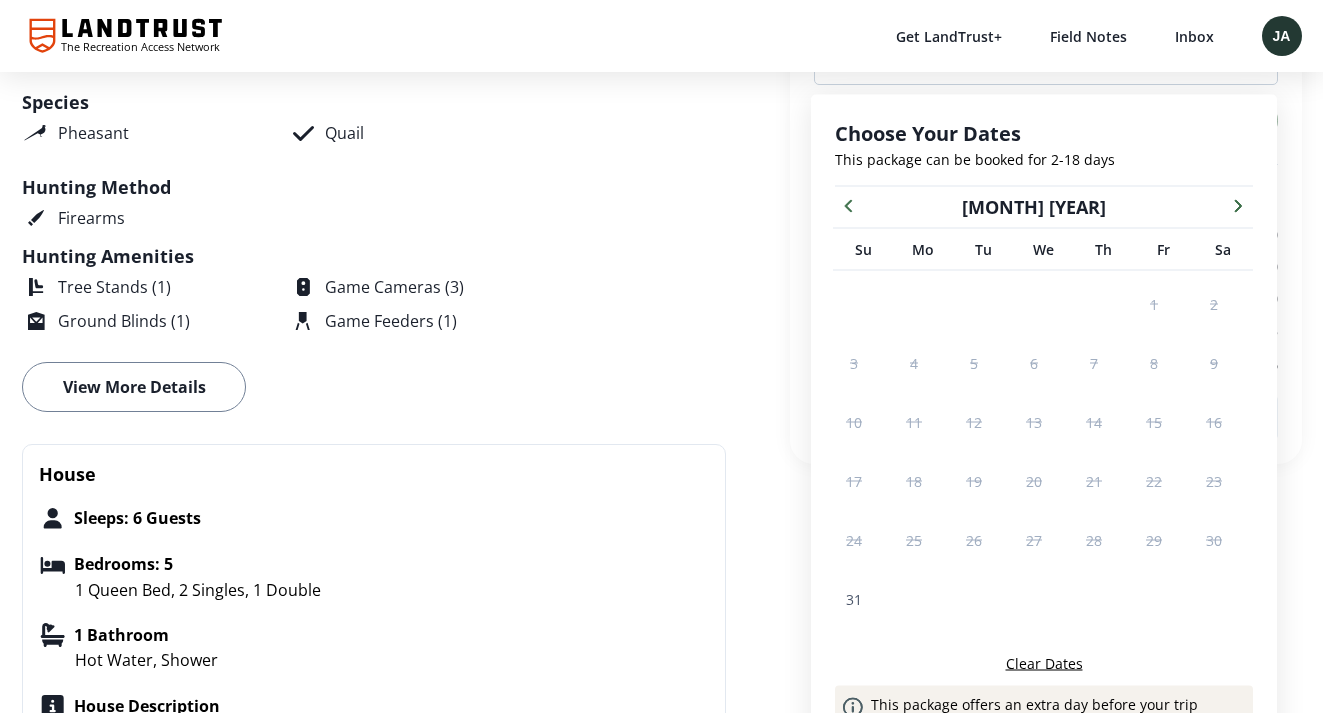 scroll, scrollTop: 888, scrollLeft: 0, axis: vertical 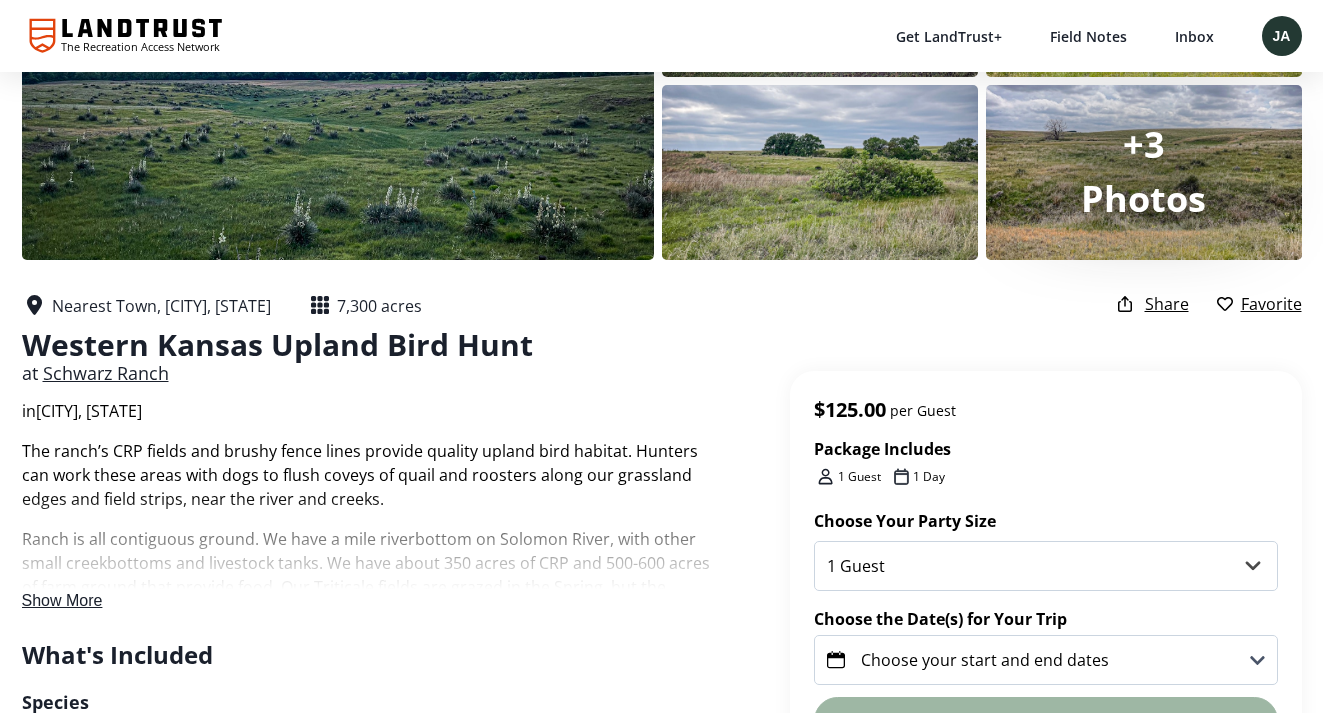 click on "Show More" at bounding box center [62, 600] 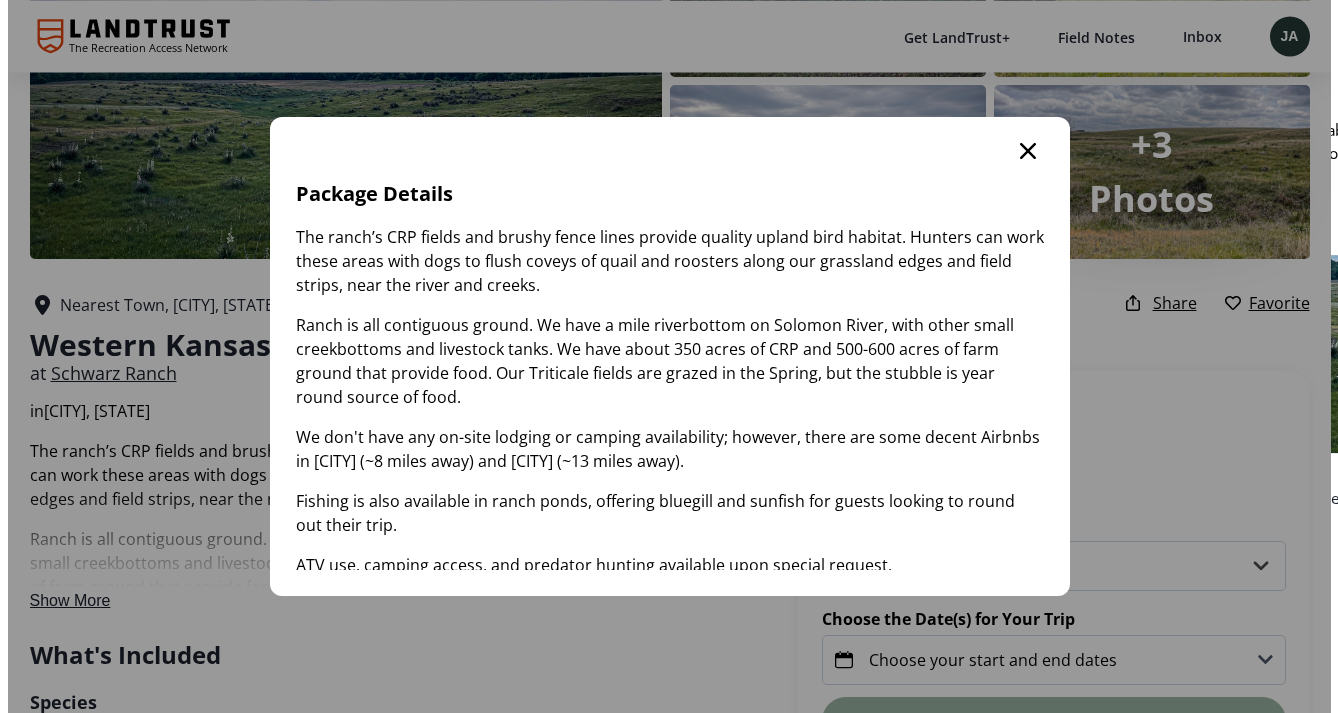 scroll, scrollTop: 0, scrollLeft: 0, axis: both 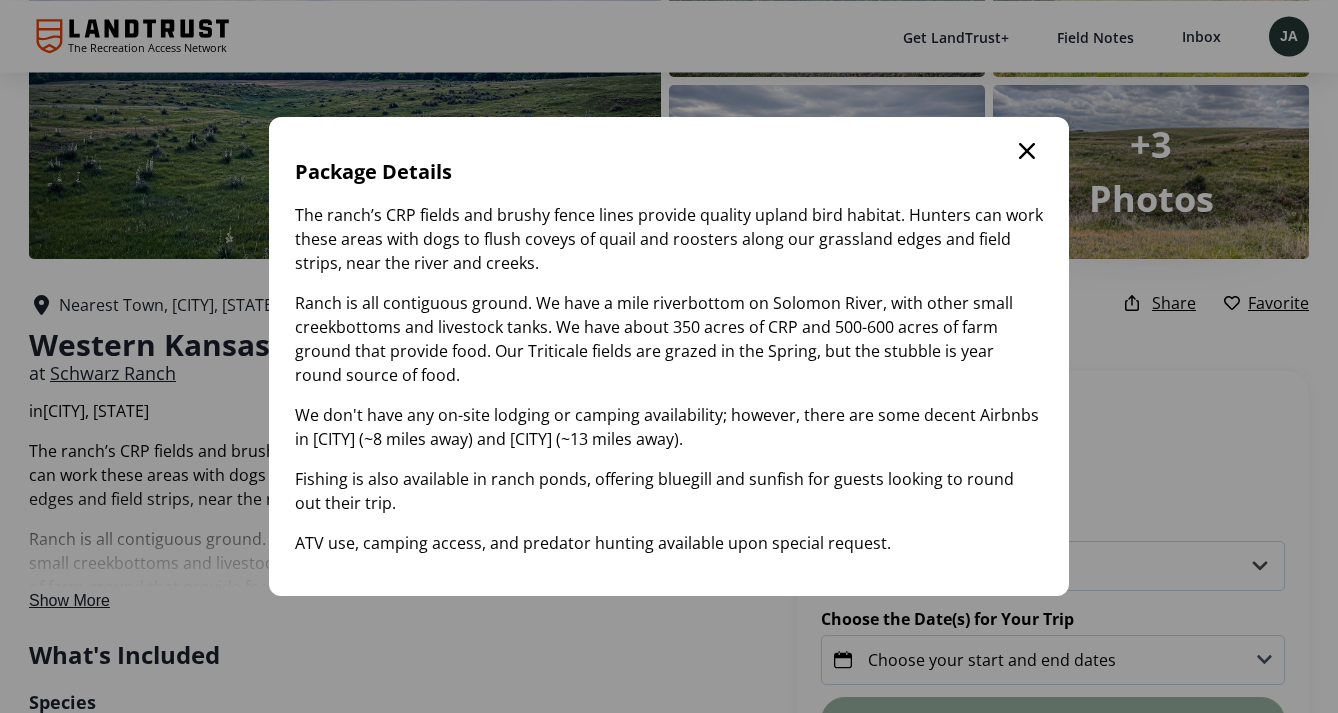 click at bounding box center [1027, 151] 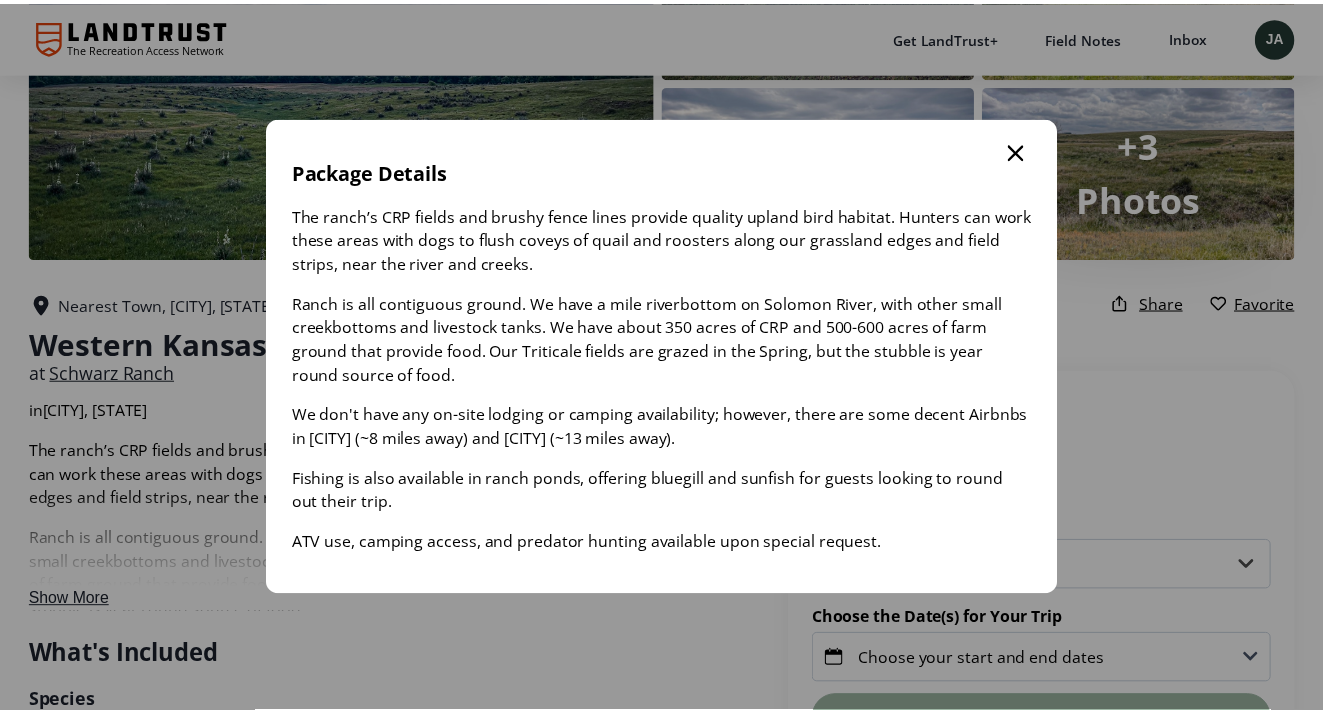 scroll, scrollTop: 193, scrollLeft: 0, axis: vertical 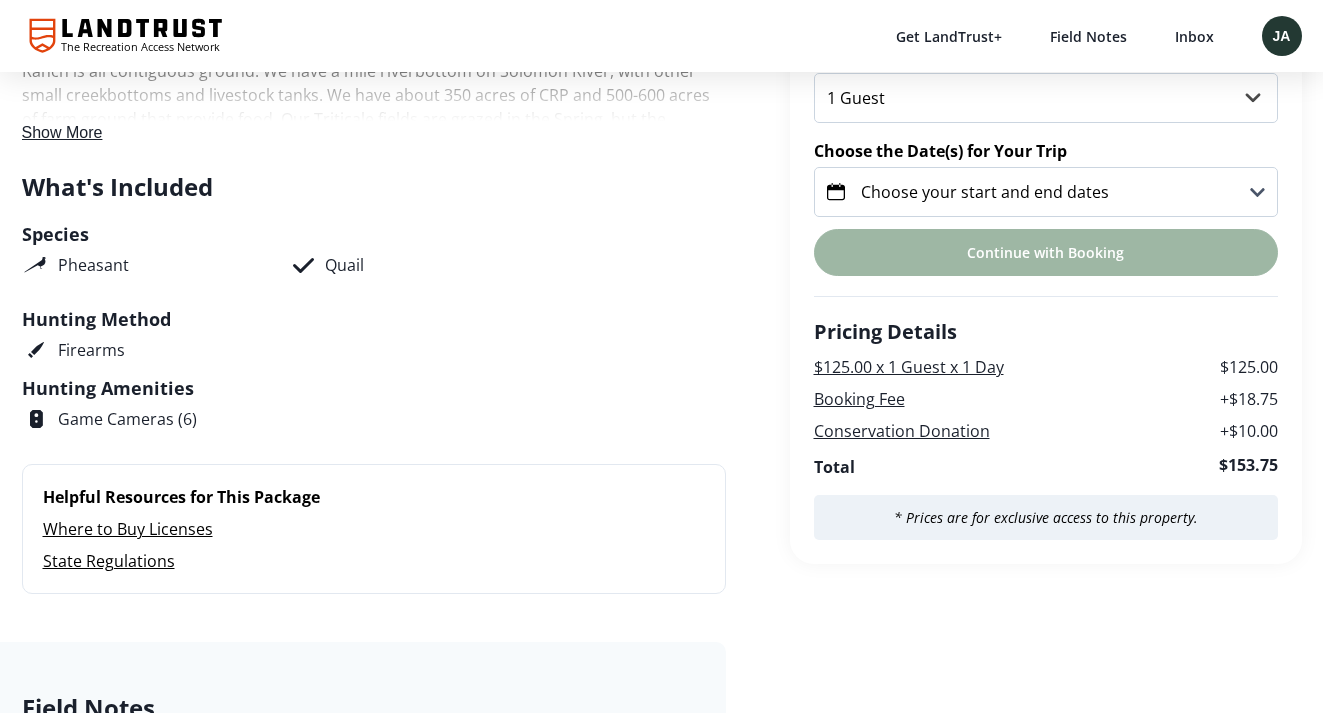 click on "Choose your start and end dates" at bounding box center [1046, 192] 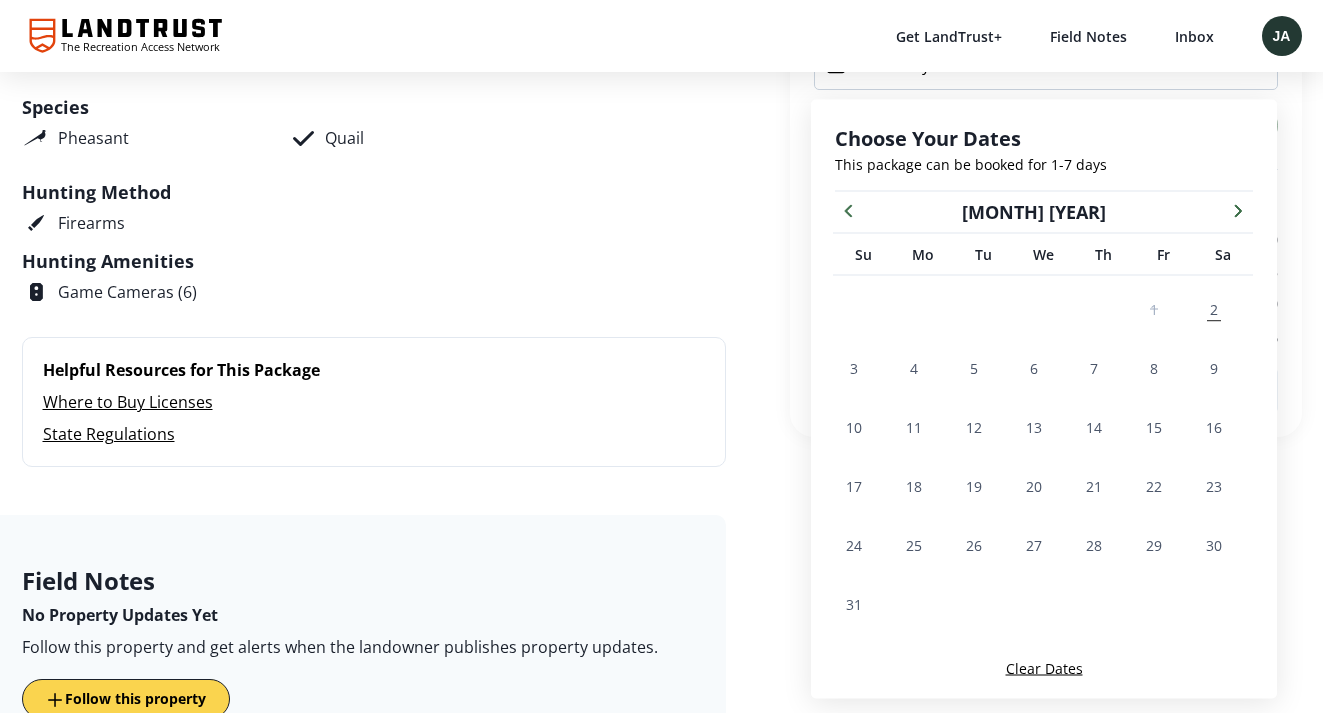 scroll, scrollTop: 793, scrollLeft: 0, axis: vertical 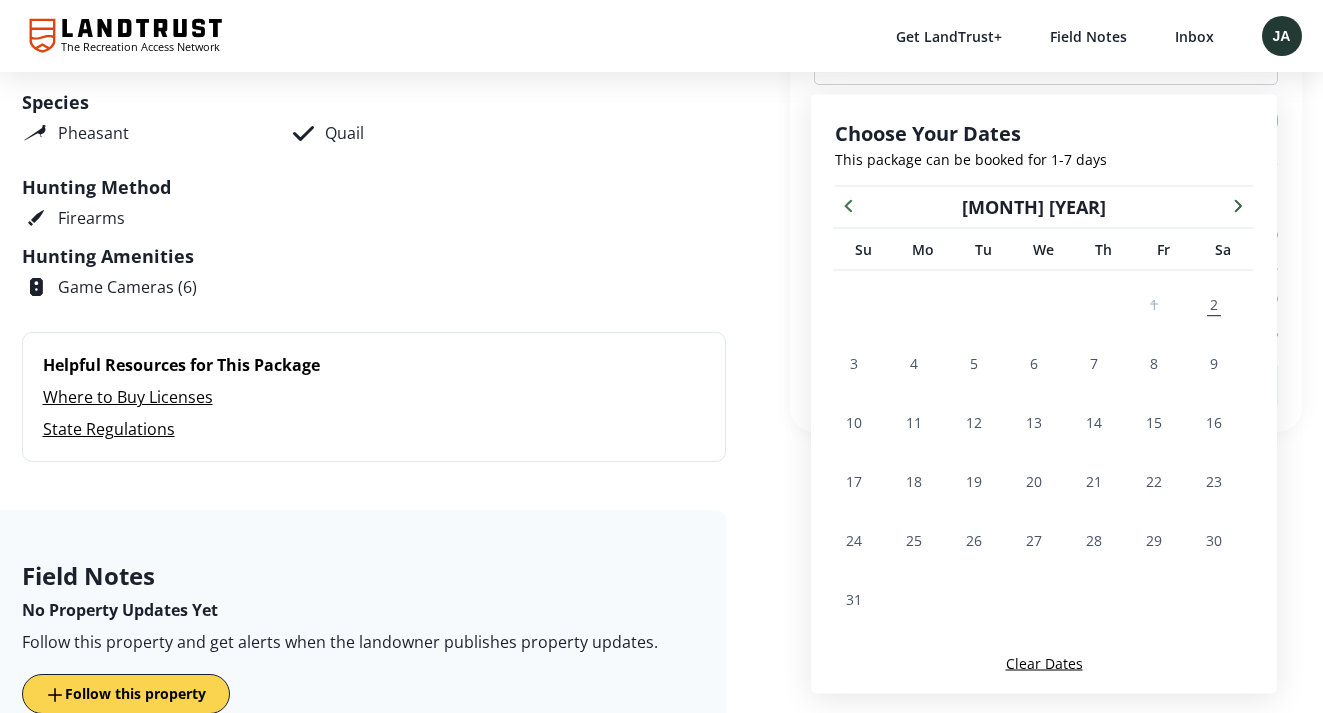 click at bounding box center [1238, 205] 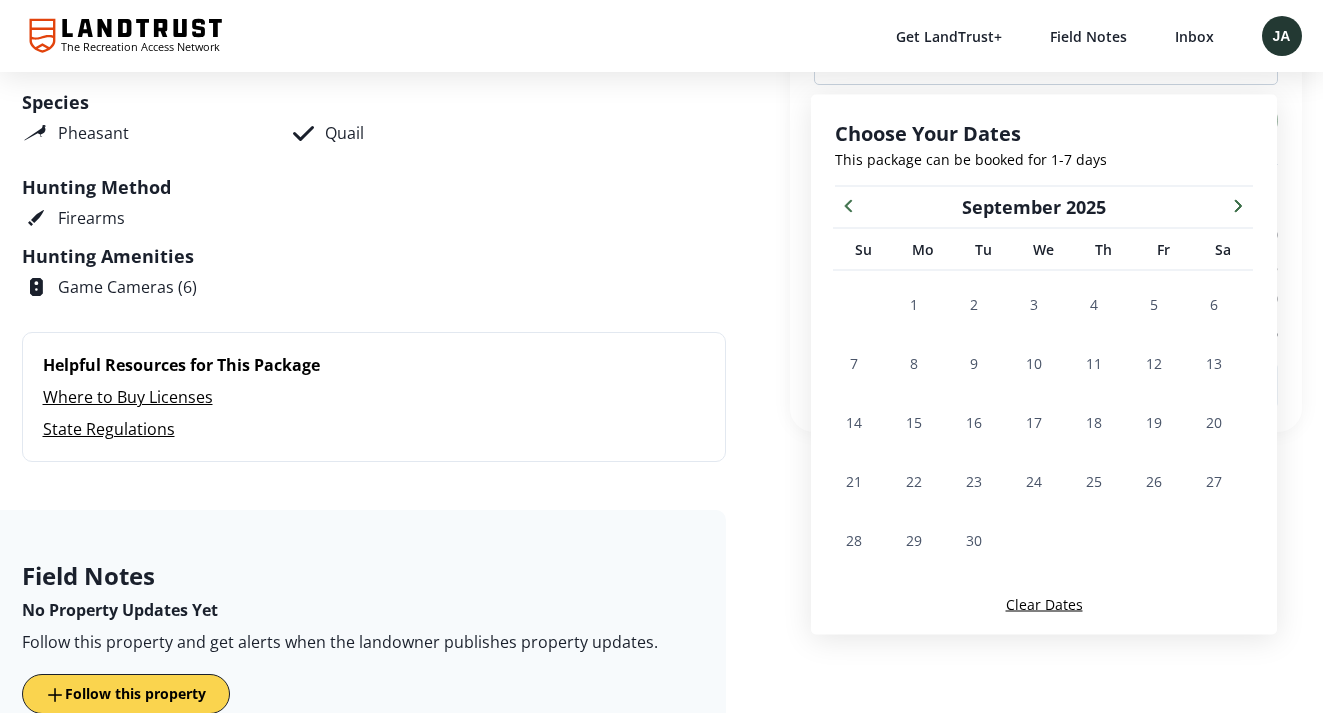 click at bounding box center [1238, 205] 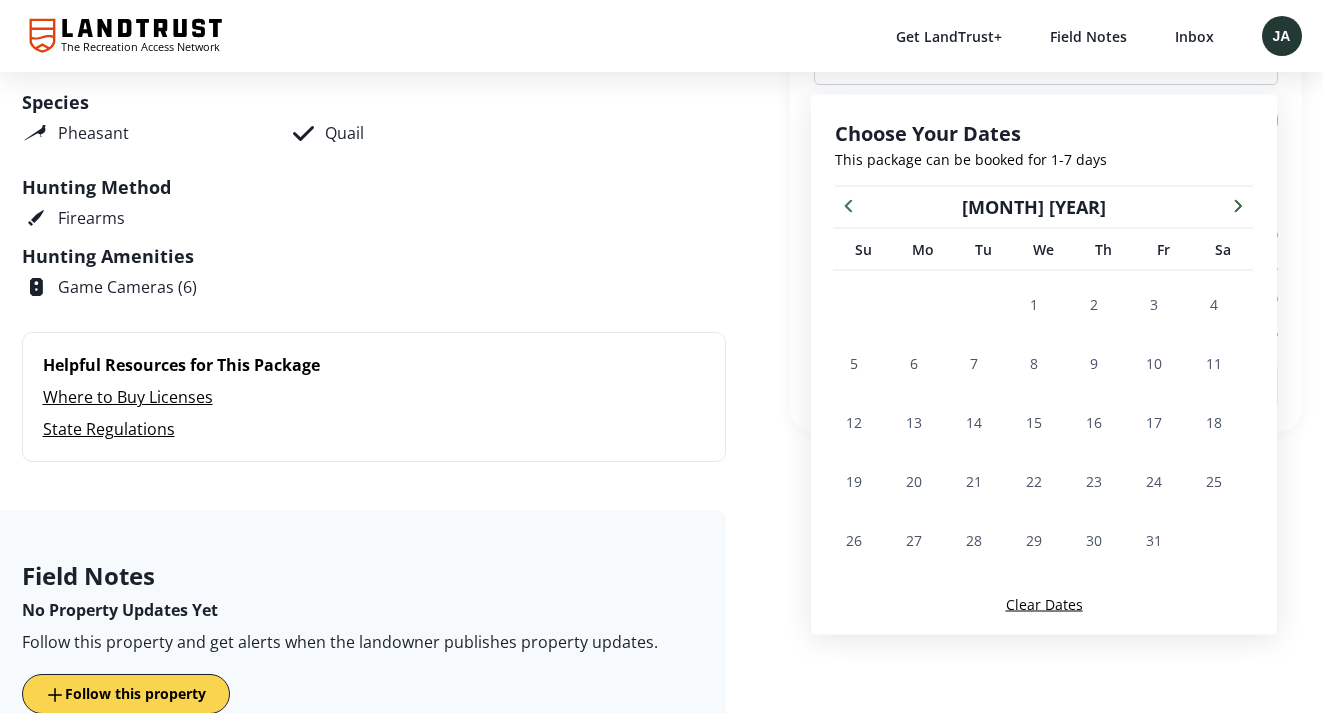 click at bounding box center [1238, 205] 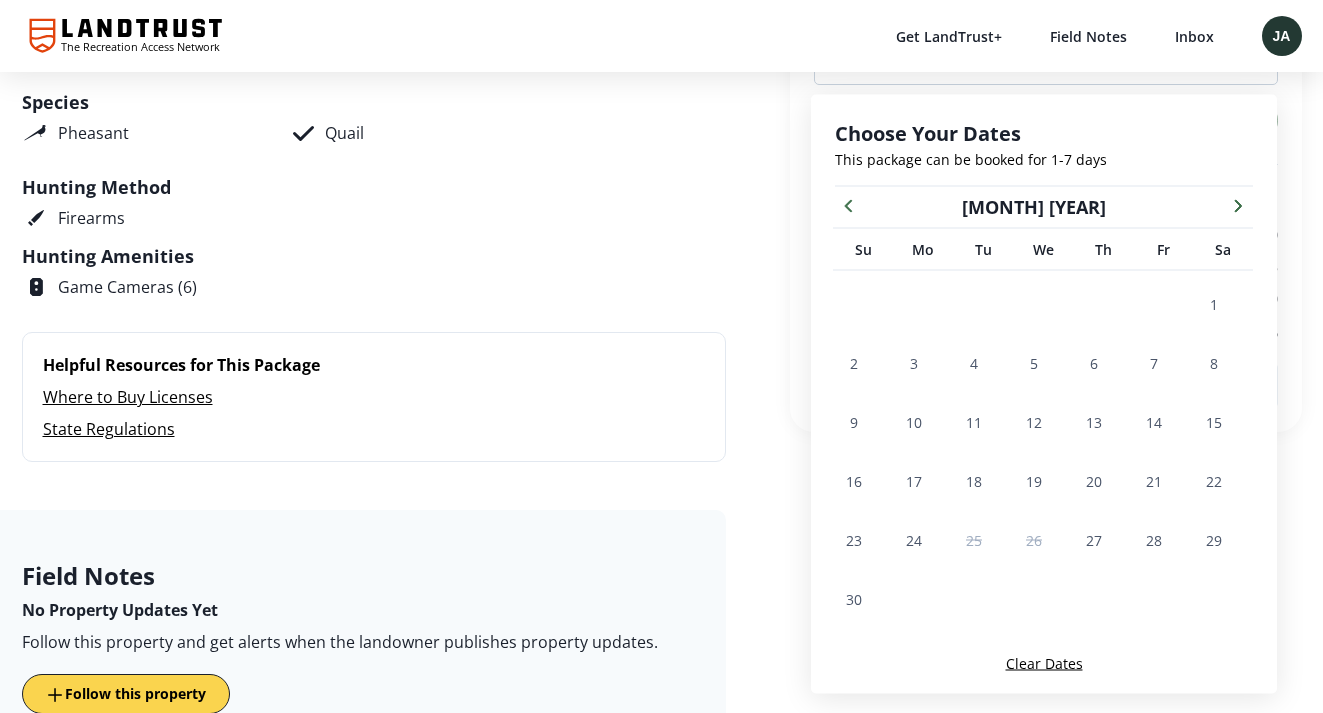 click on "Helpful Resources for This Package Where to Buy Licenses State Regulations" at bounding box center (374, 397) 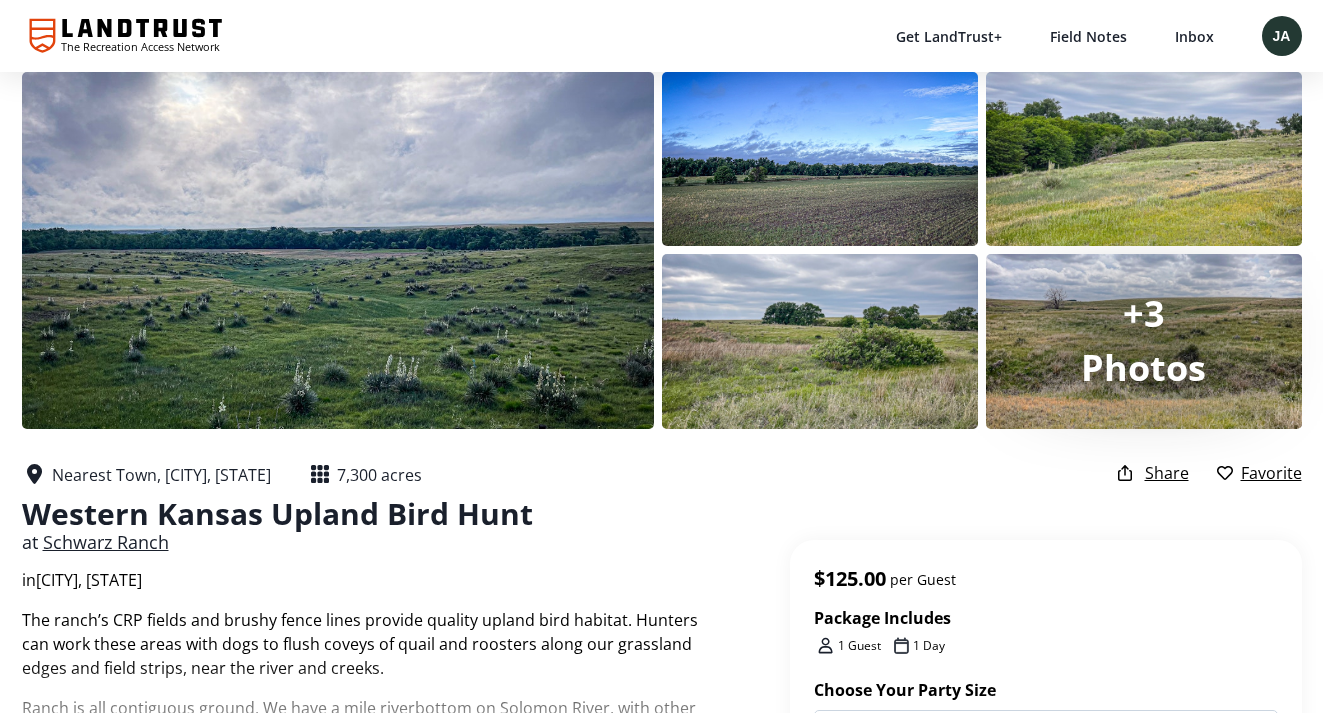 scroll, scrollTop: 0, scrollLeft: 0, axis: both 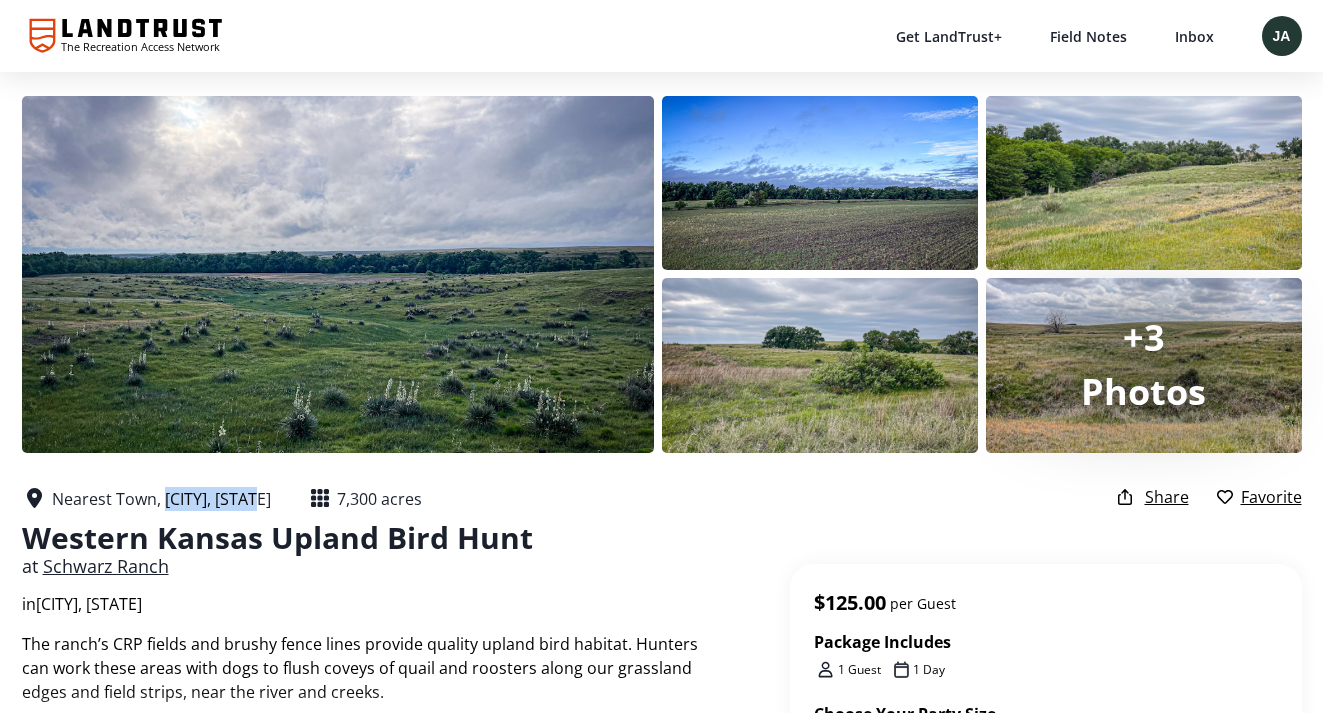 drag, startPoint x: 268, startPoint y: 502, endPoint x: 165, endPoint y: 505, distance: 103.04368 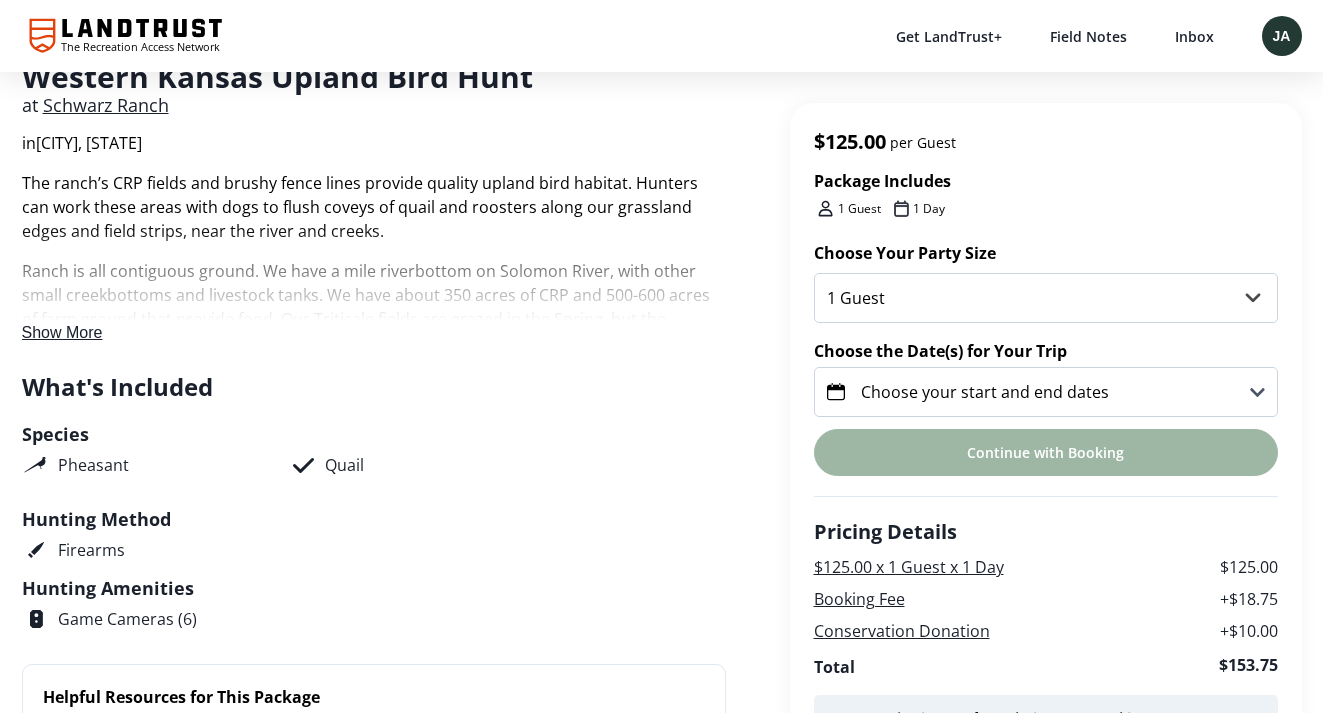 scroll, scrollTop: 470, scrollLeft: 0, axis: vertical 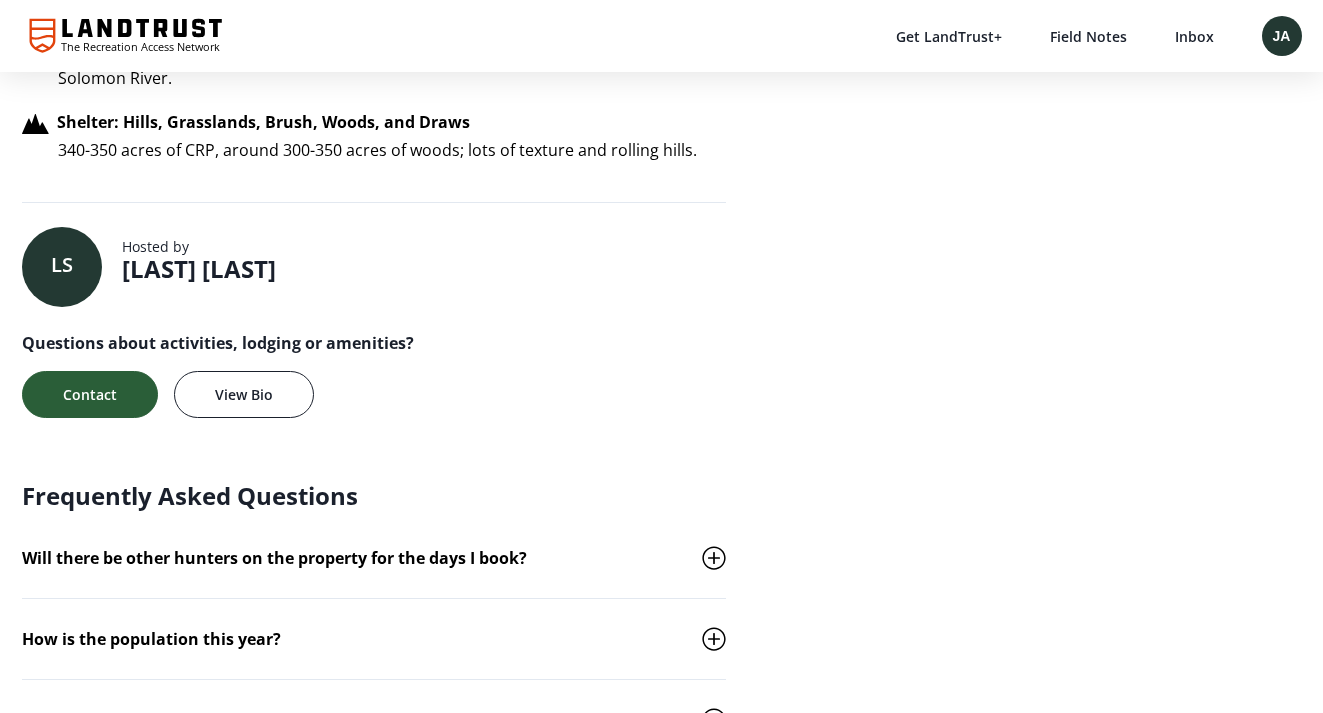 click on "Contact" at bounding box center [90, 394] 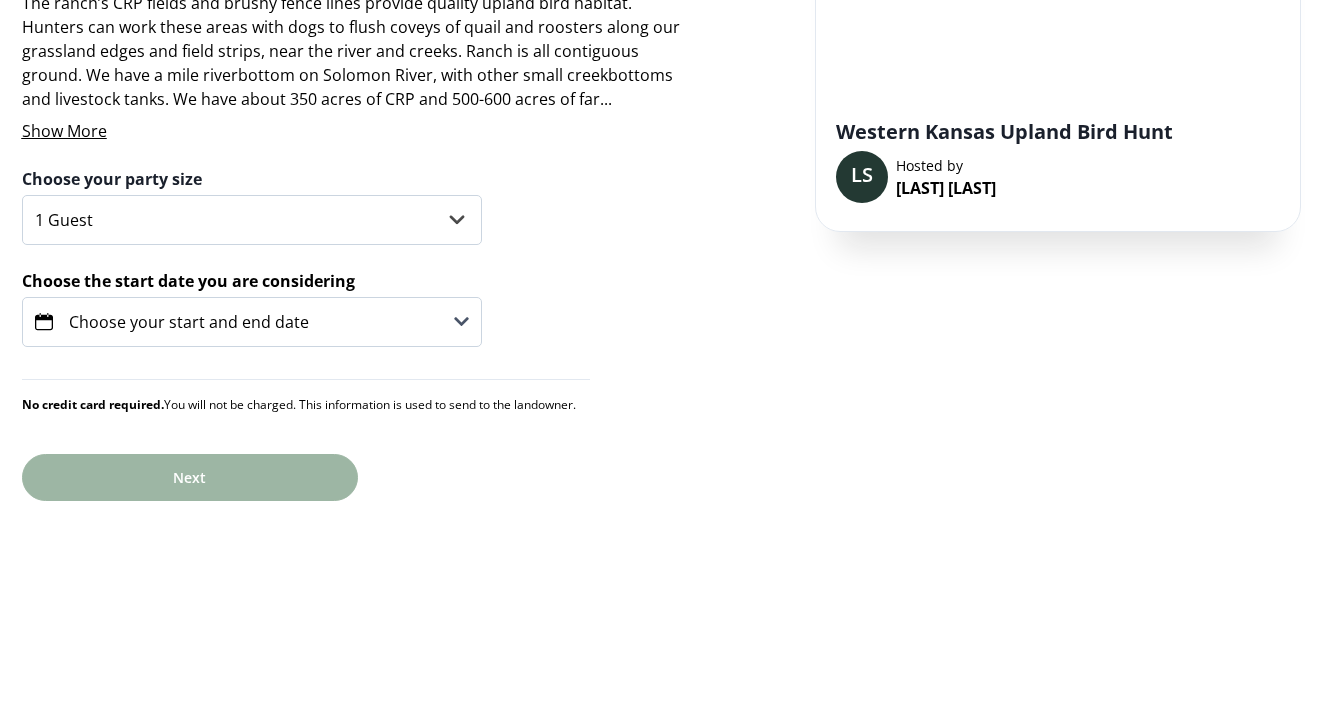 scroll, scrollTop: 0, scrollLeft: 0, axis: both 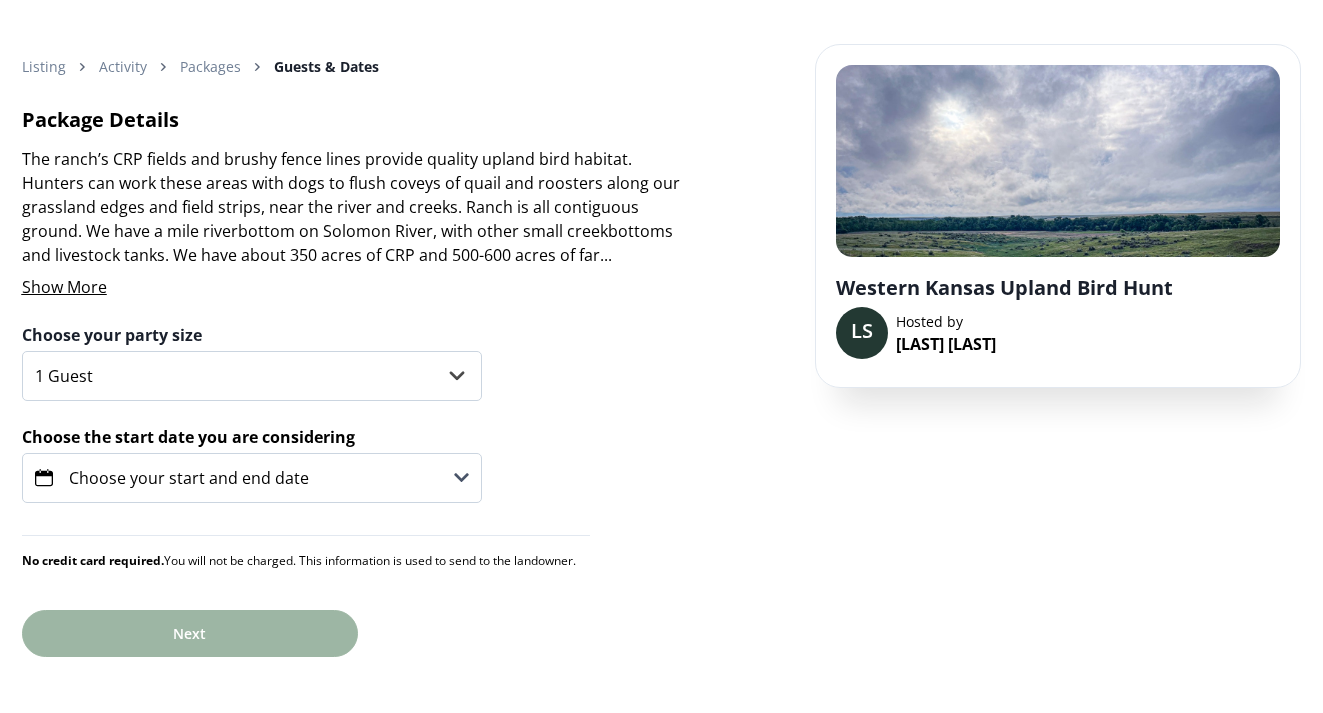 click on "Choose your start and end date" at bounding box center [189, 478] 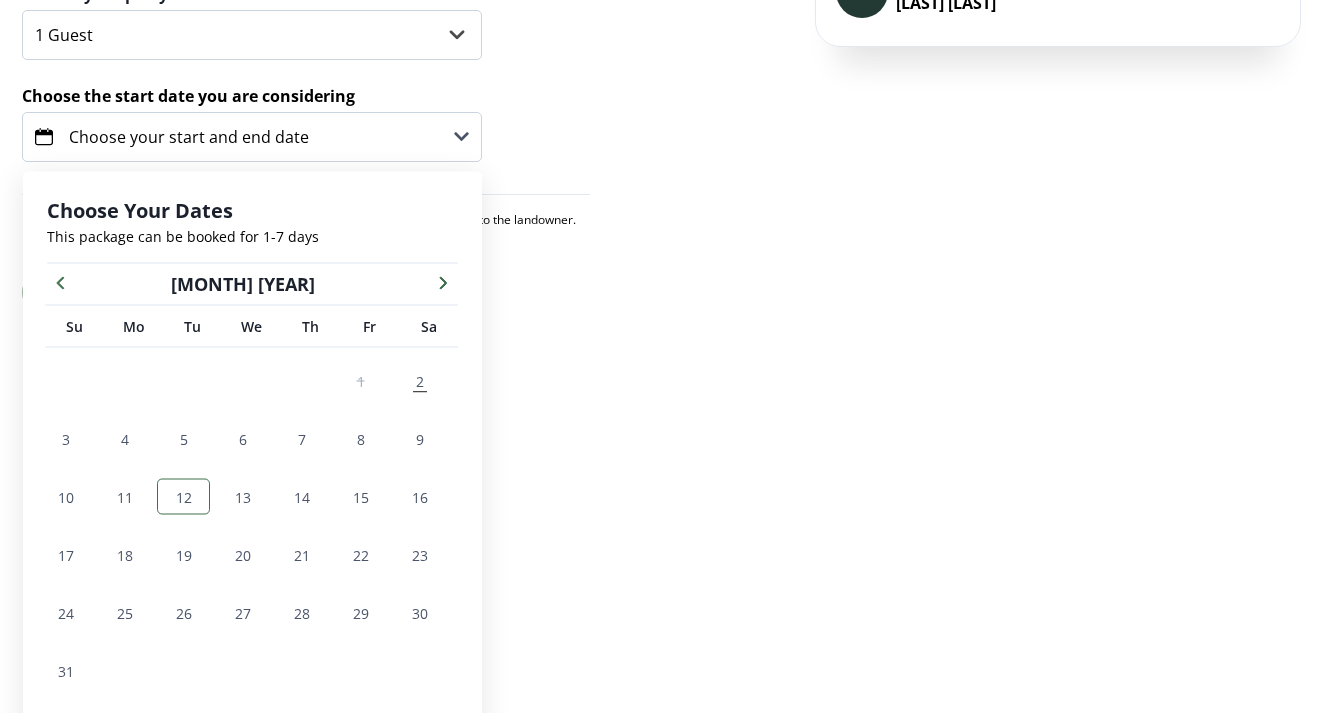 scroll, scrollTop: 392, scrollLeft: 0, axis: vertical 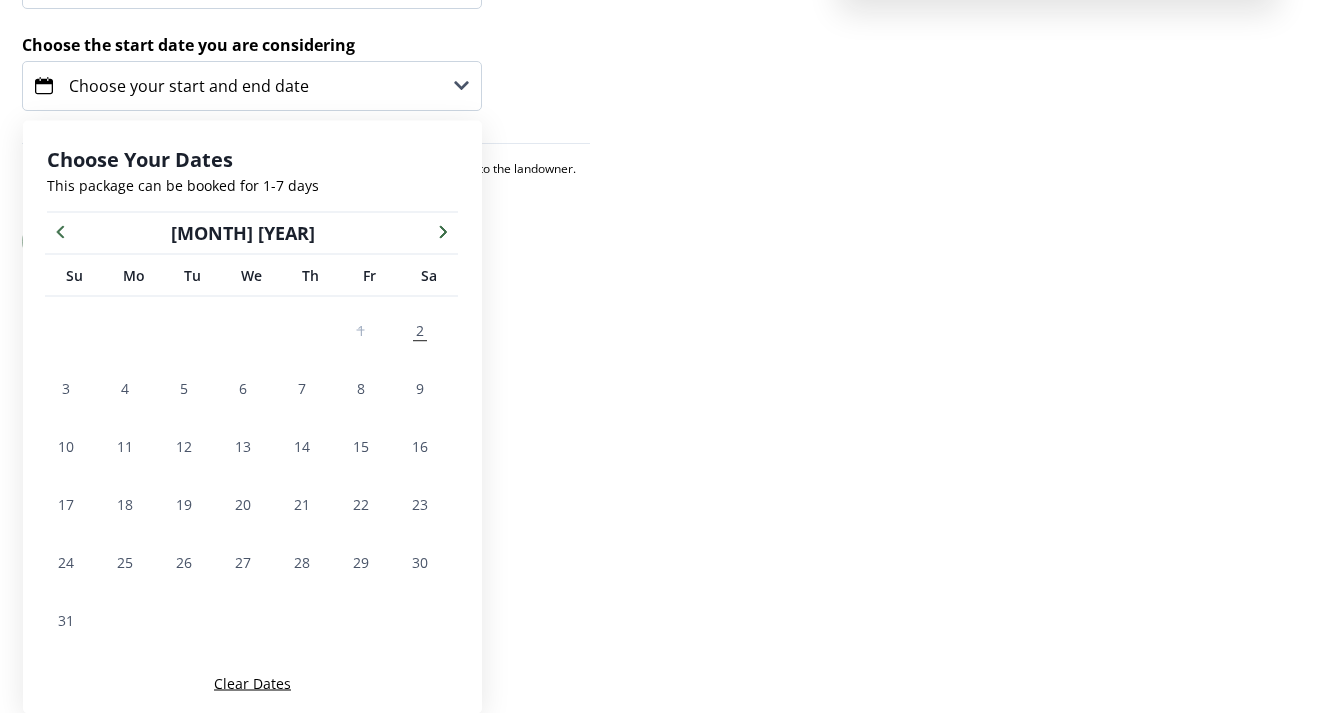 click at bounding box center [443, 231] 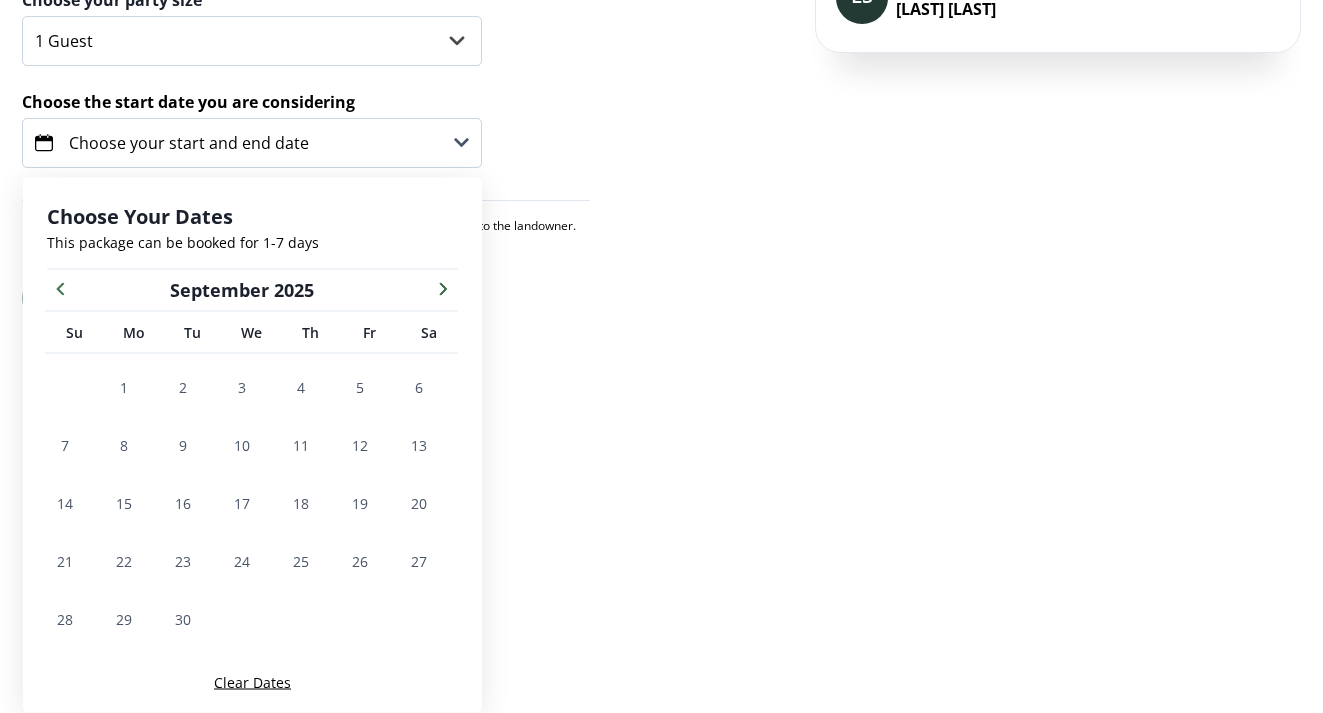 scroll, scrollTop: 334, scrollLeft: 0, axis: vertical 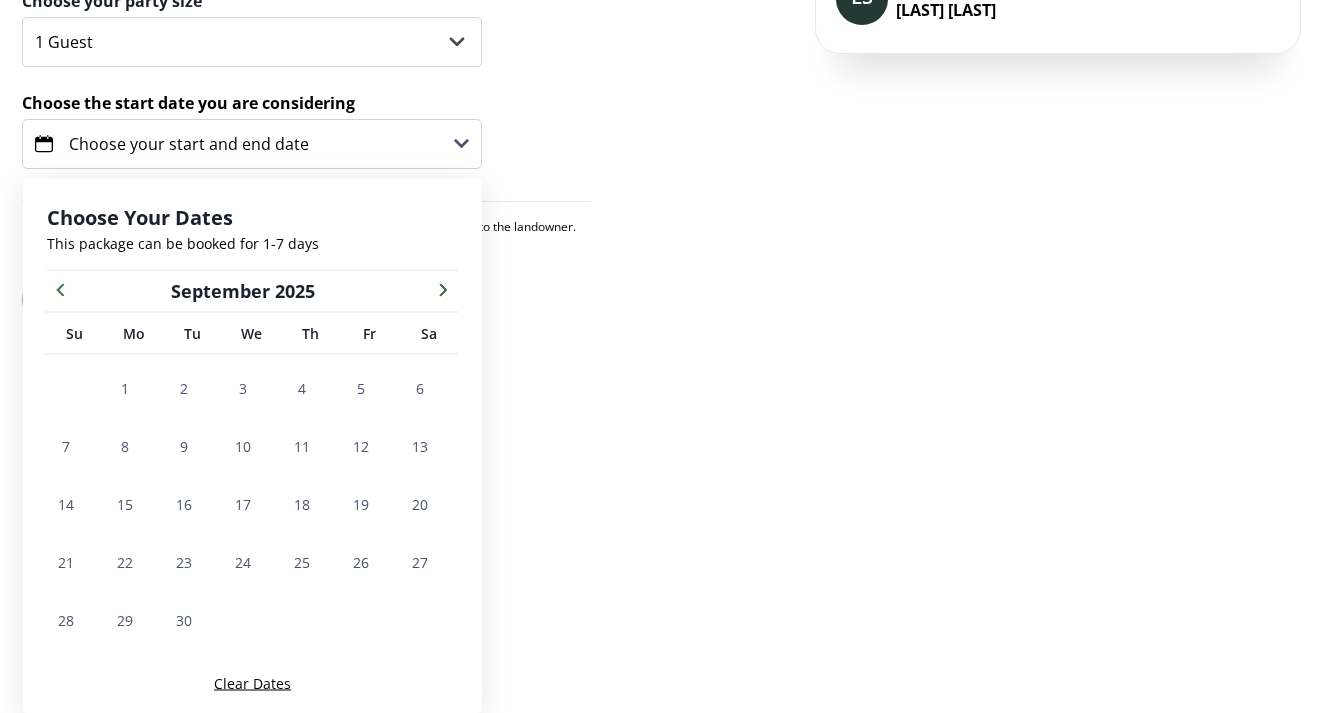 click 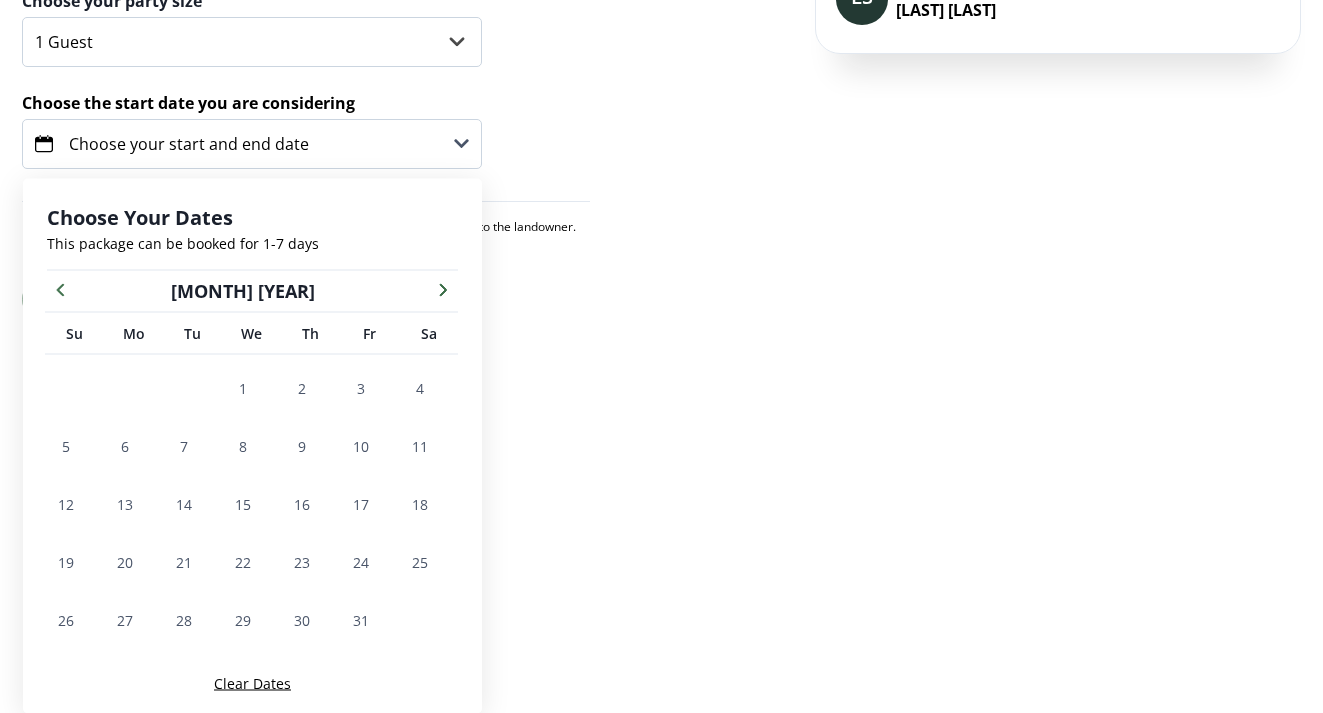 click 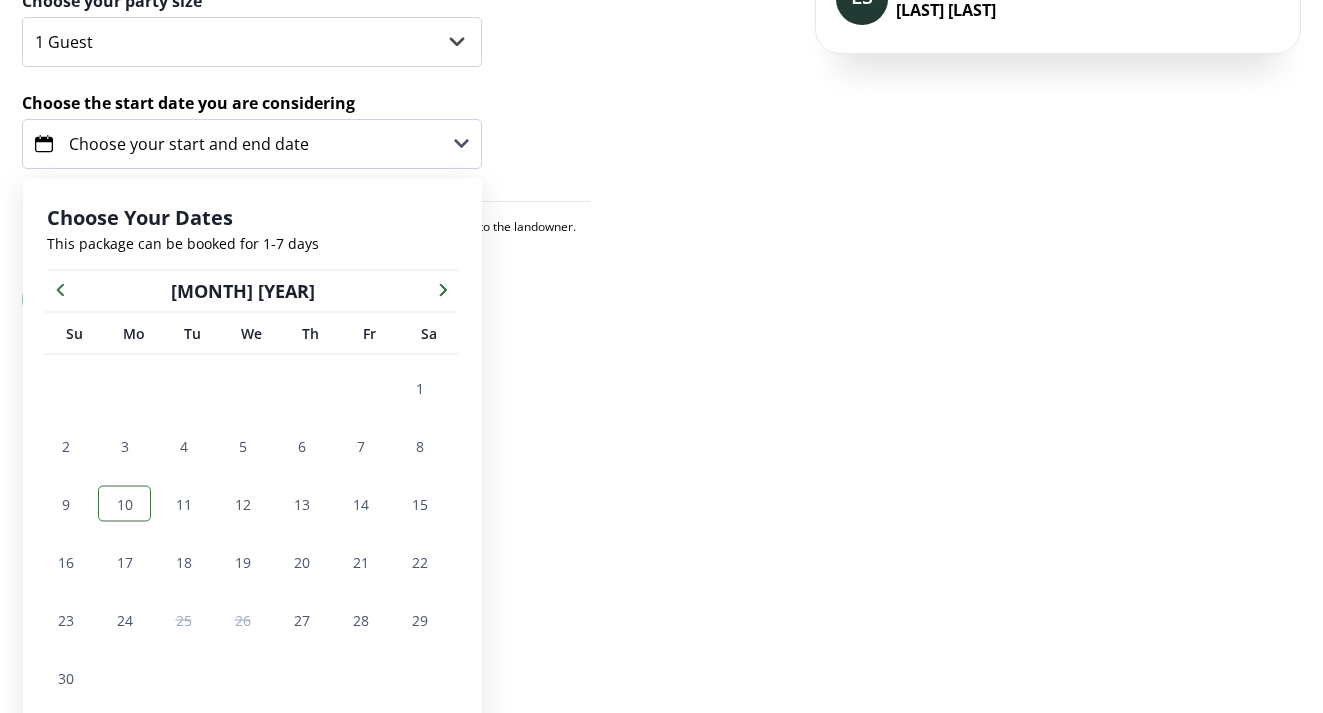 click on "10" at bounding box center [125, 503] 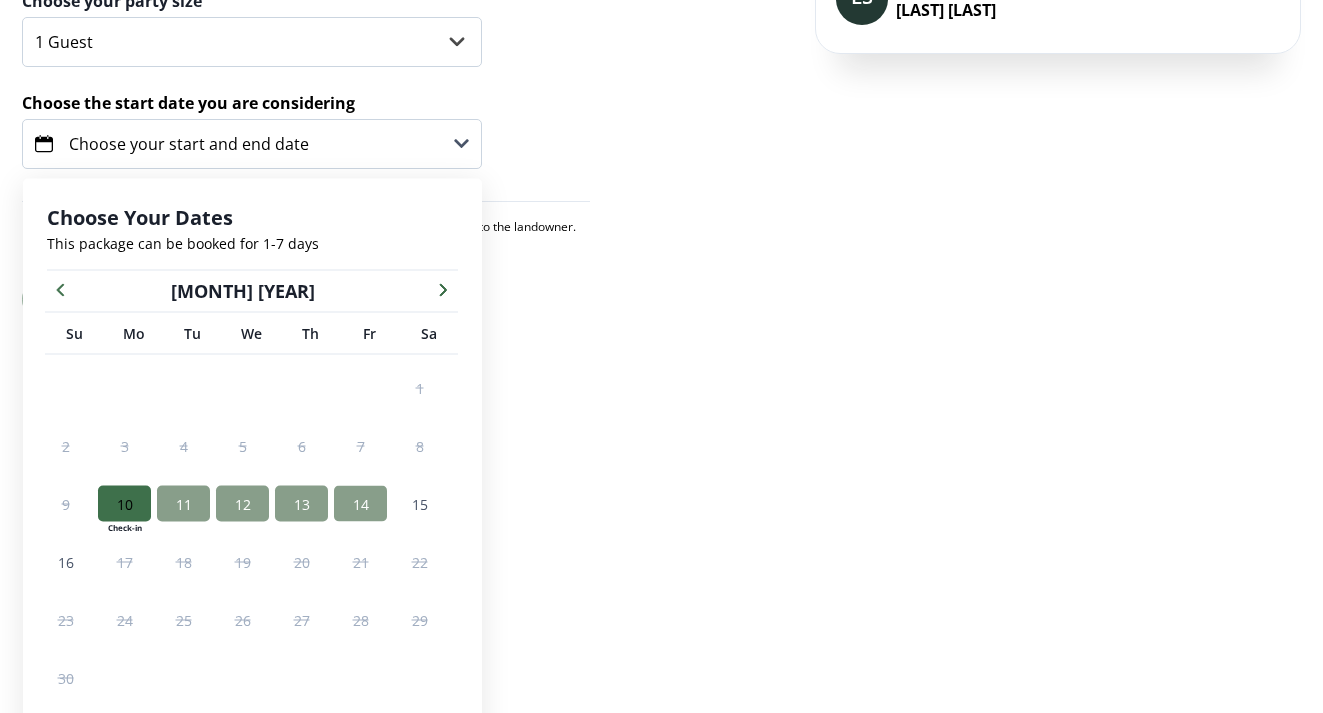 click on "14" at bounding box center [361, 503] 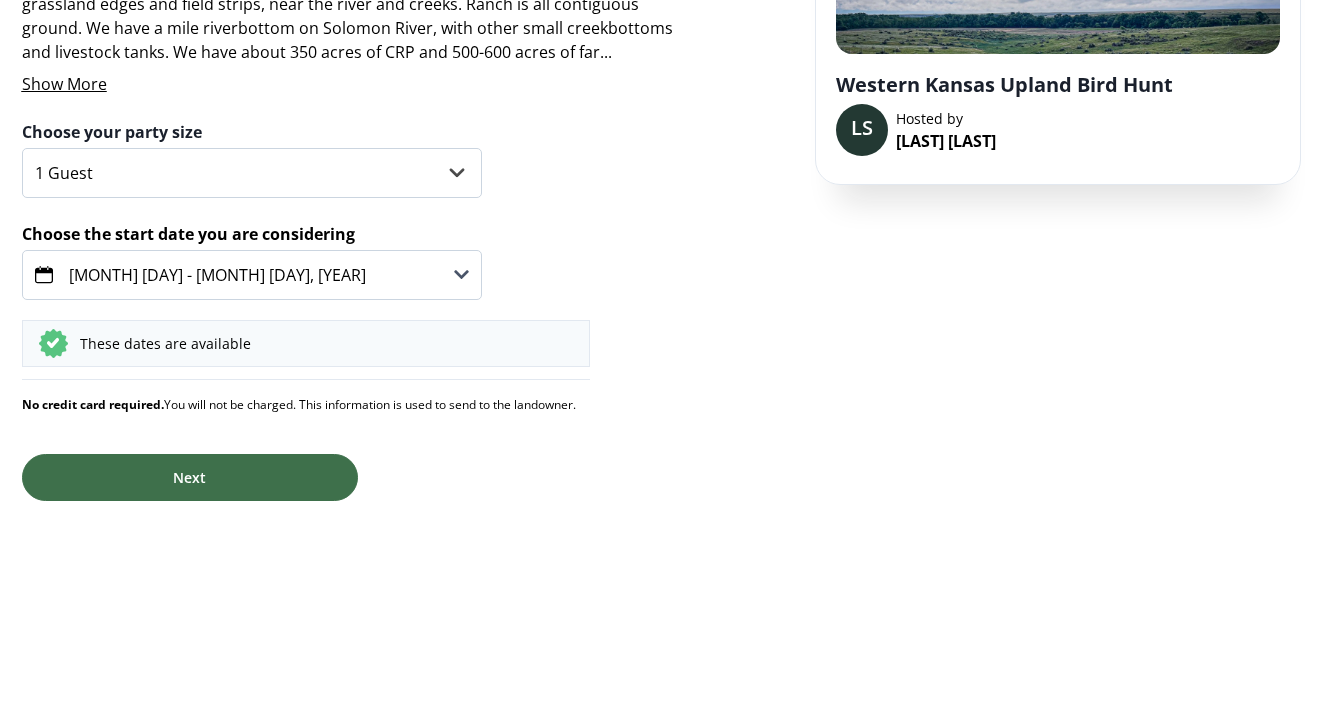 scroll, scrollTop: 203, scrollLeft: 0, axis: vertical 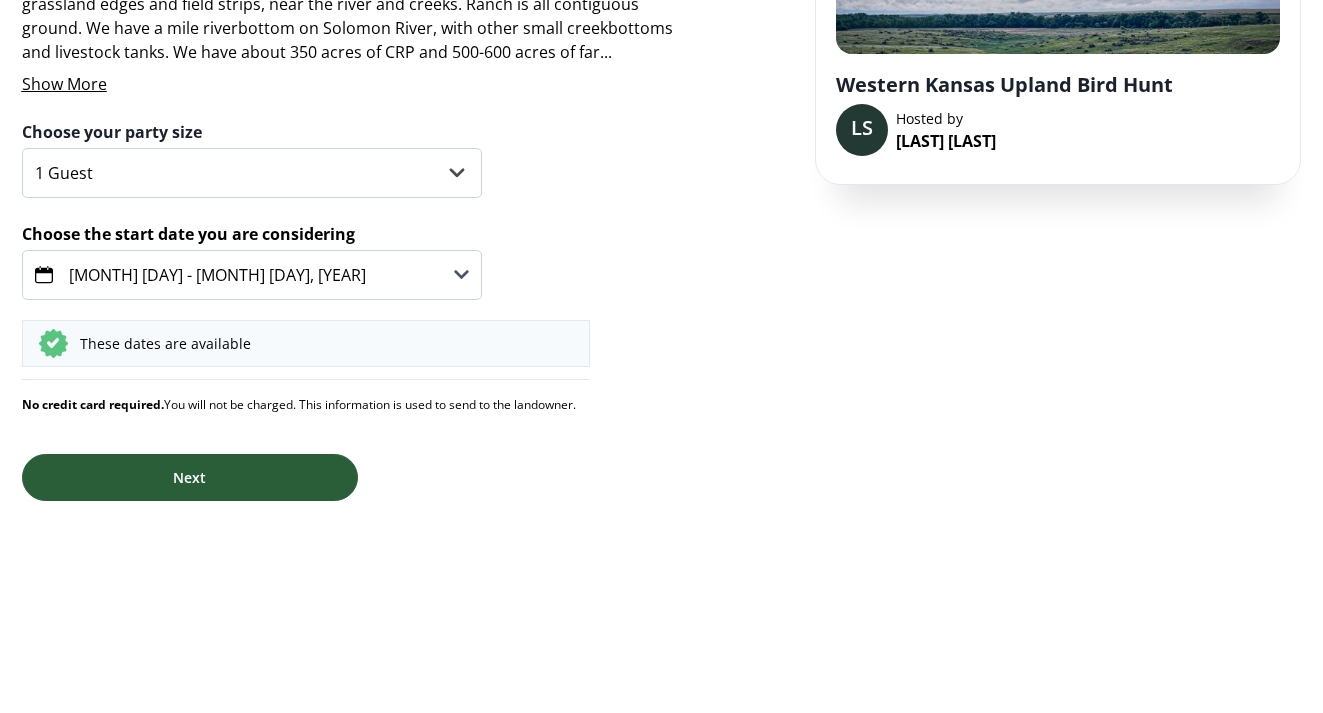 click on "Next" at bounding box center (190, 477) 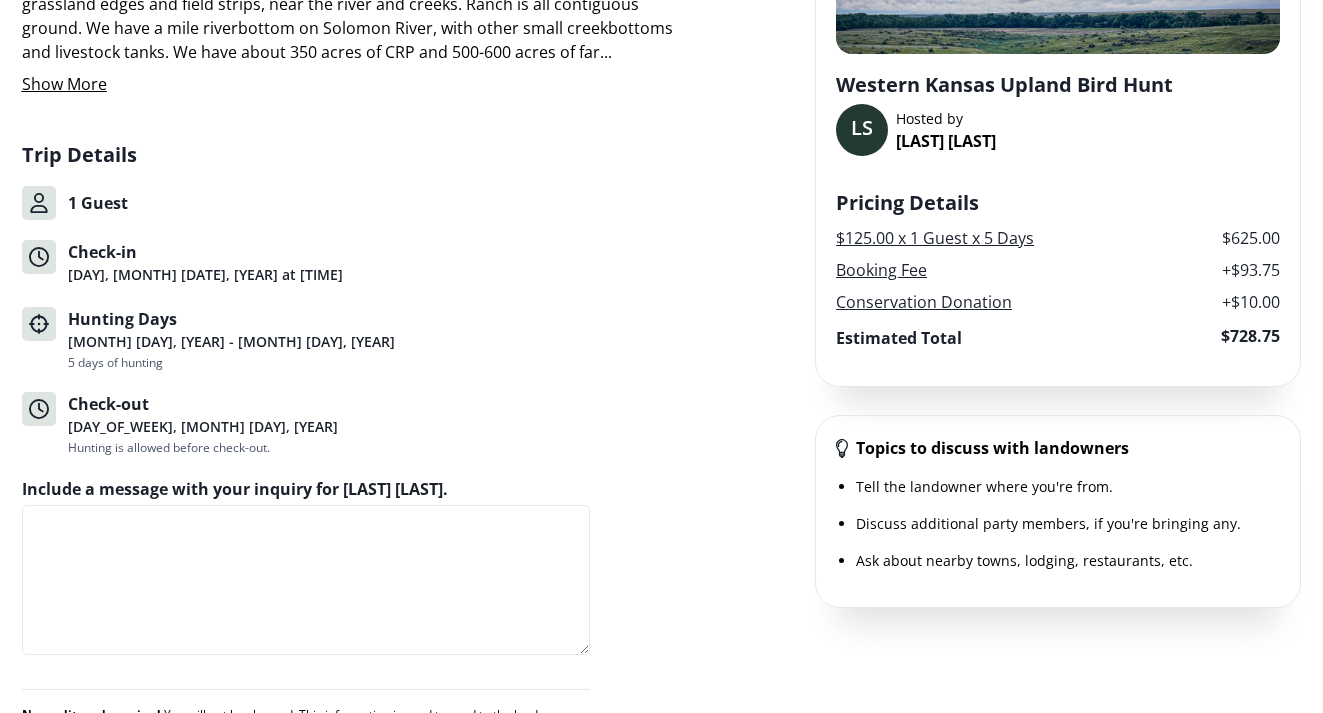 scroll, scrollTop: 0, scrollLeft: 0, axis: both 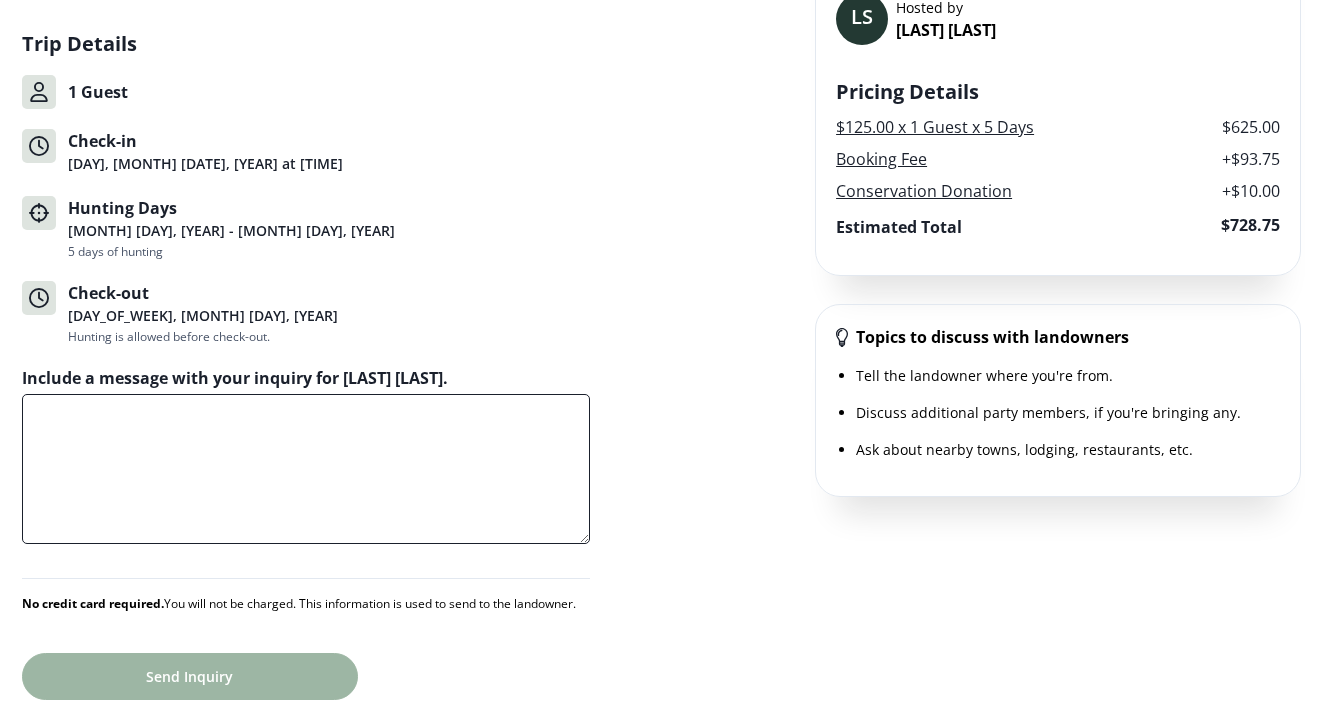 click on "Include a message with your inquiry for Latham S." at bounding box center (306, 469) 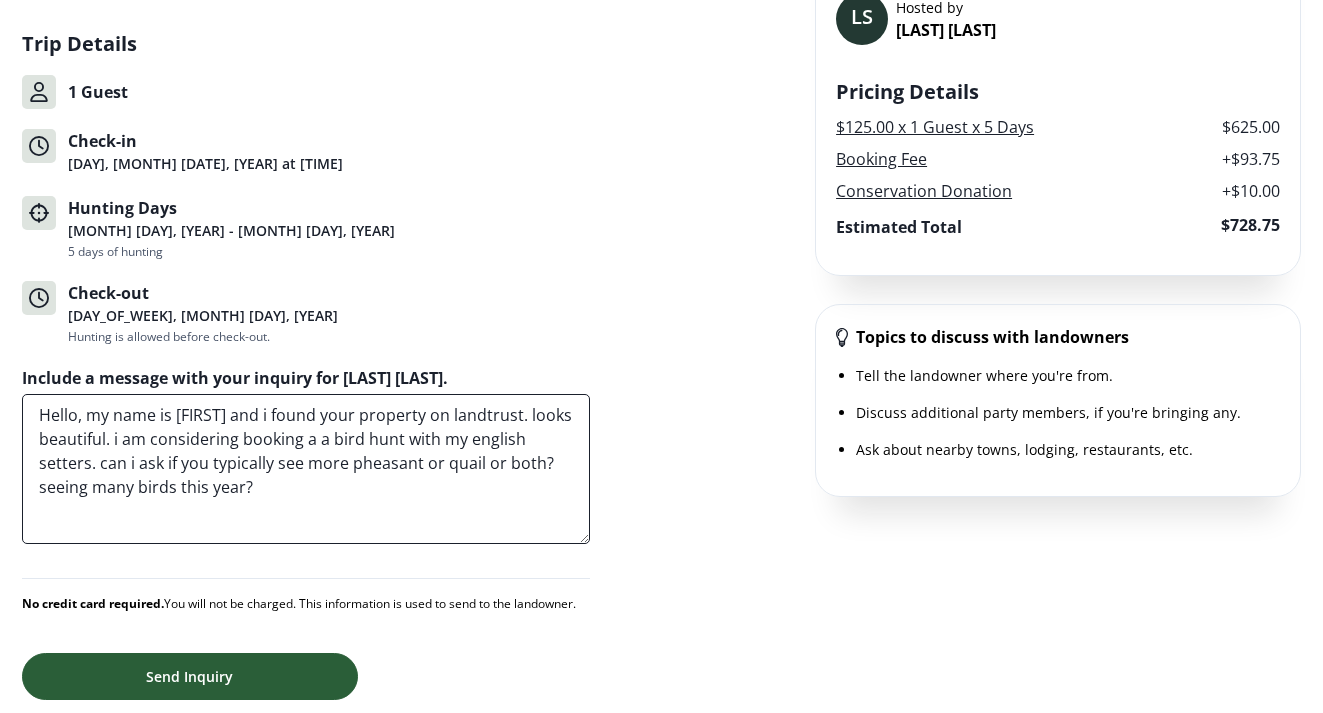 type on "Hello, my name is joe and i found your property on landtrust.  looks beautiful.  i am considering booking a a bird hunt with my english setters.  can i ask if you typically see more pheasant or quail or both?  seeing many birds this year?" 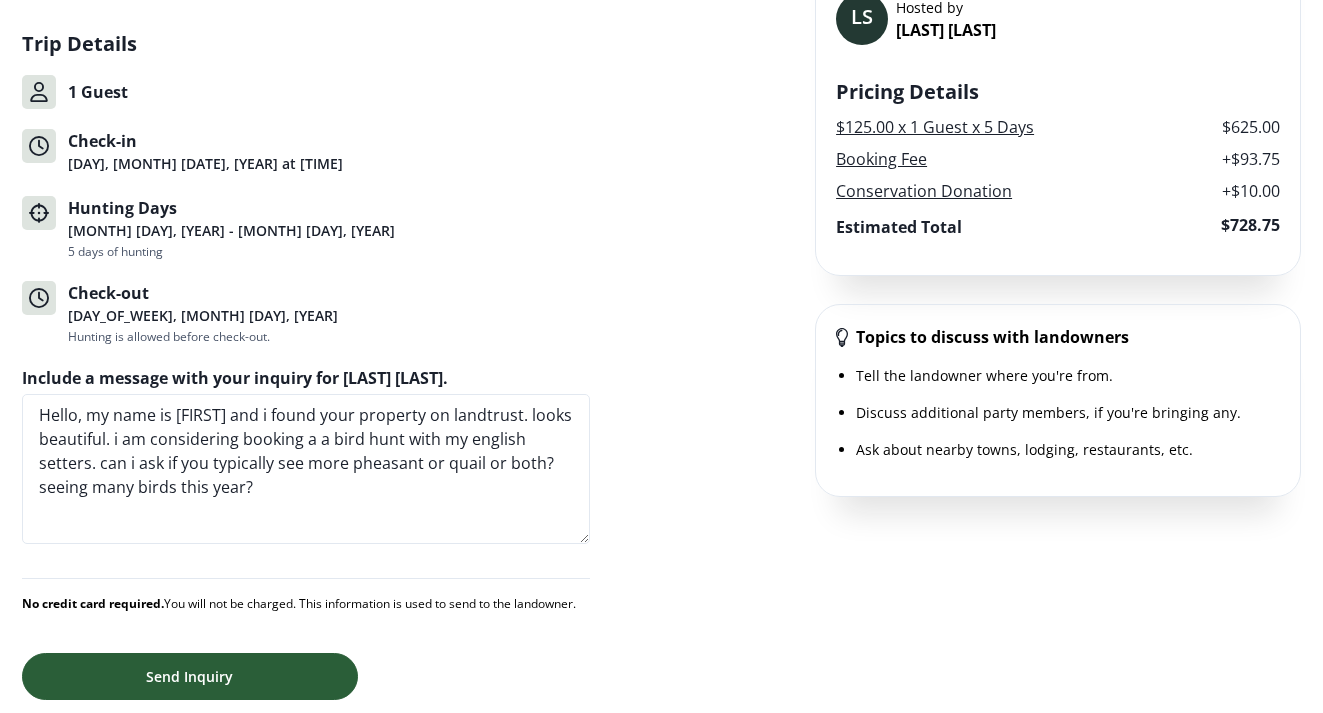 click on "Send Inquiry" at bounding box center (190, 676) 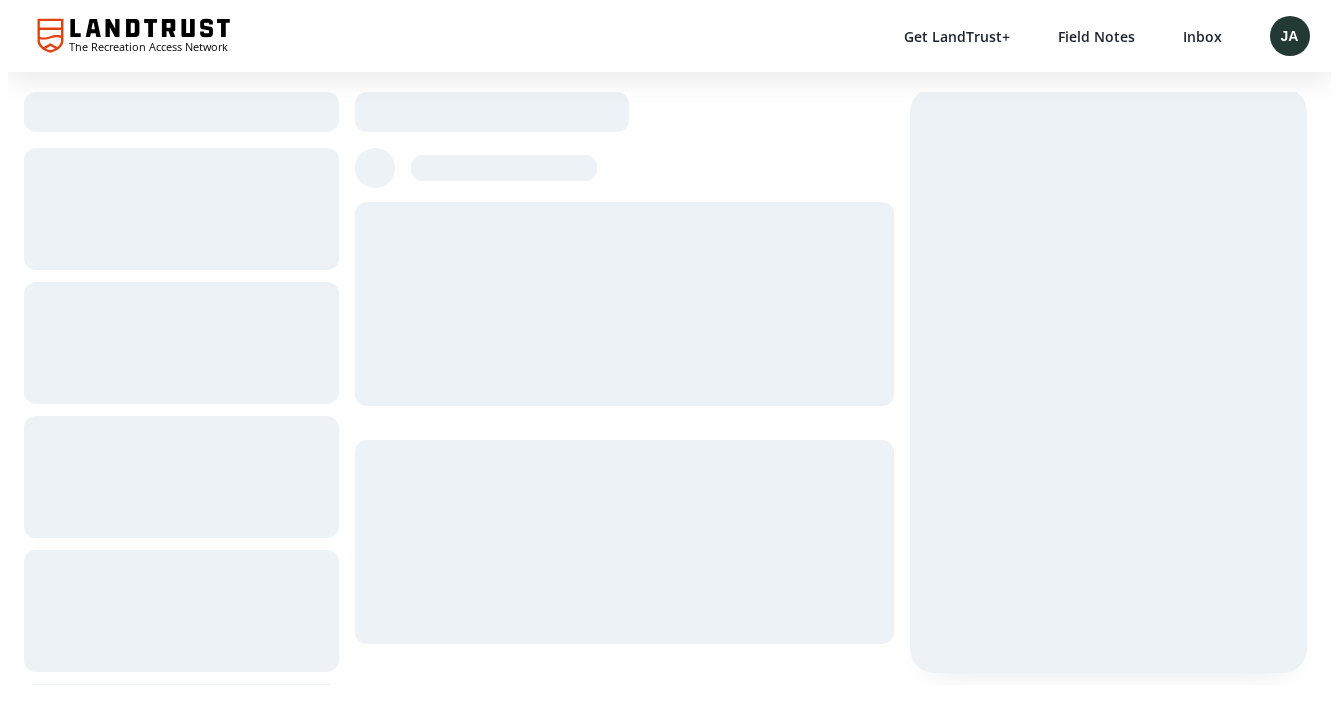 scroll, scrollTop: 0, scrollLeft: 0, axis: both 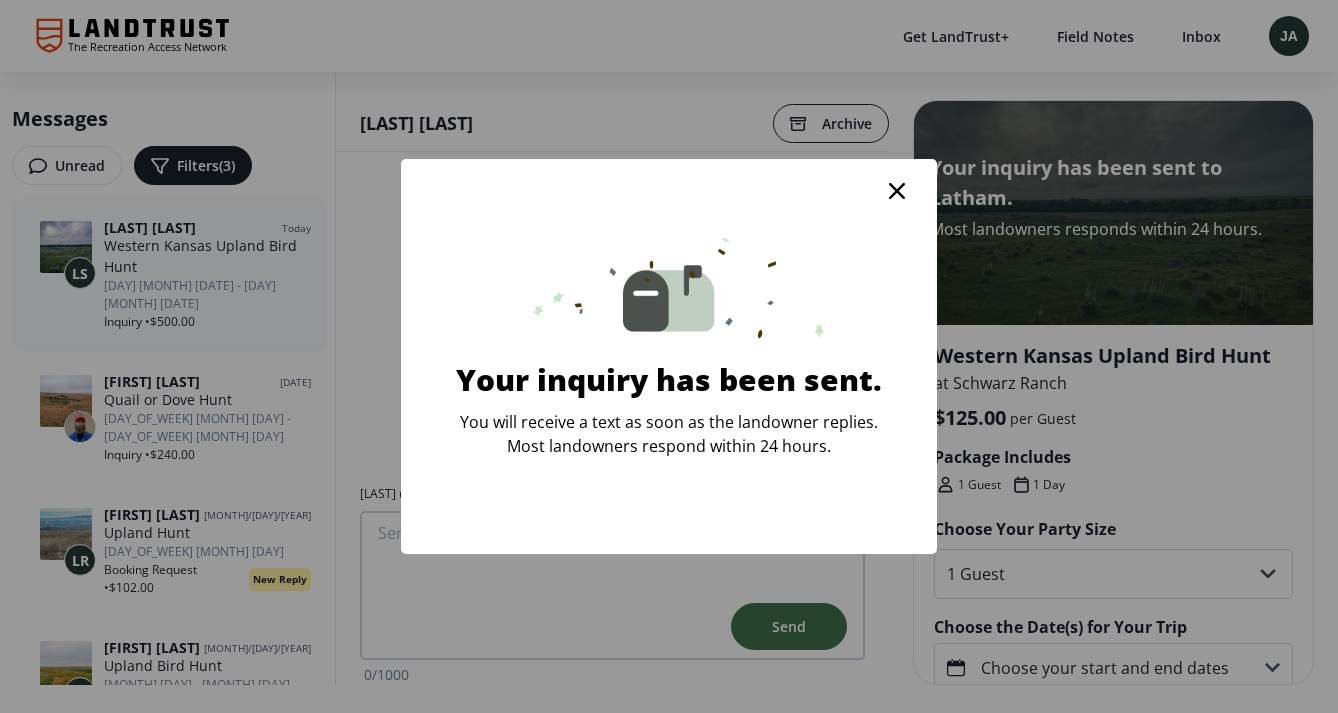click at bounding box center [897, 191] 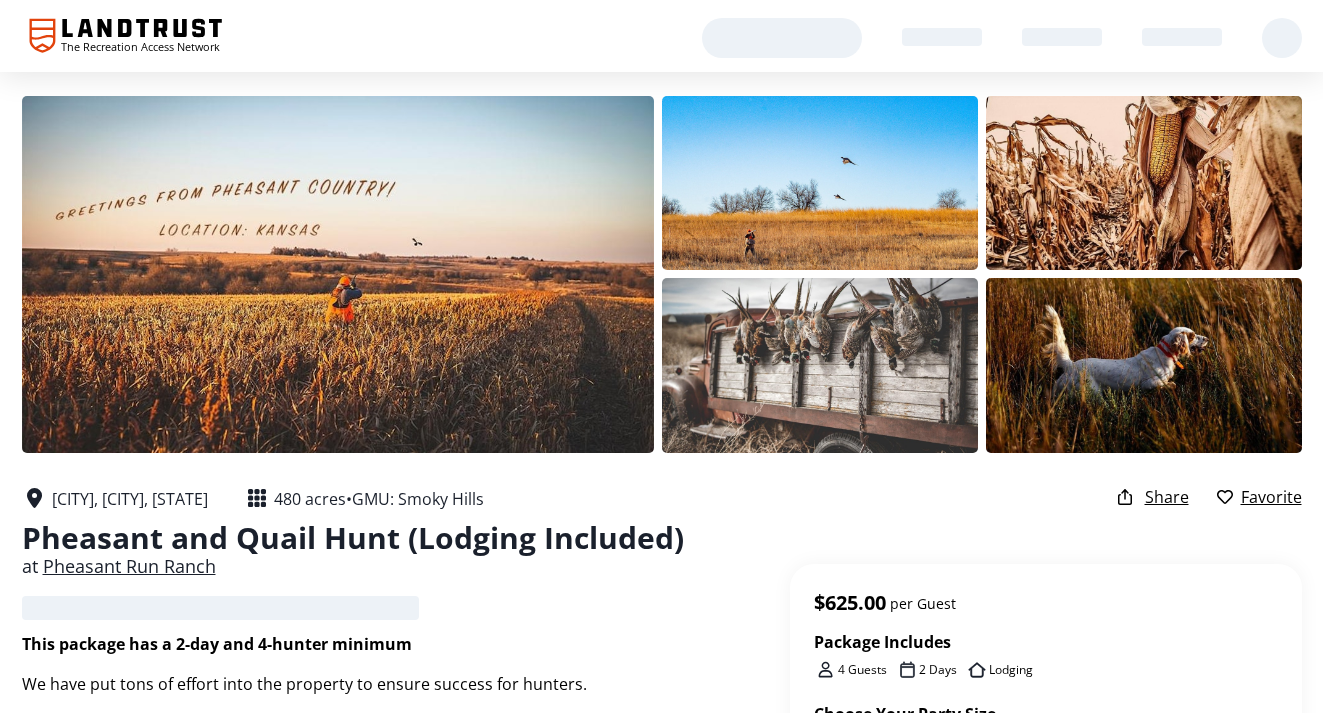 scroll, scrollTop: 0, scrollLeft: 0, axis: both 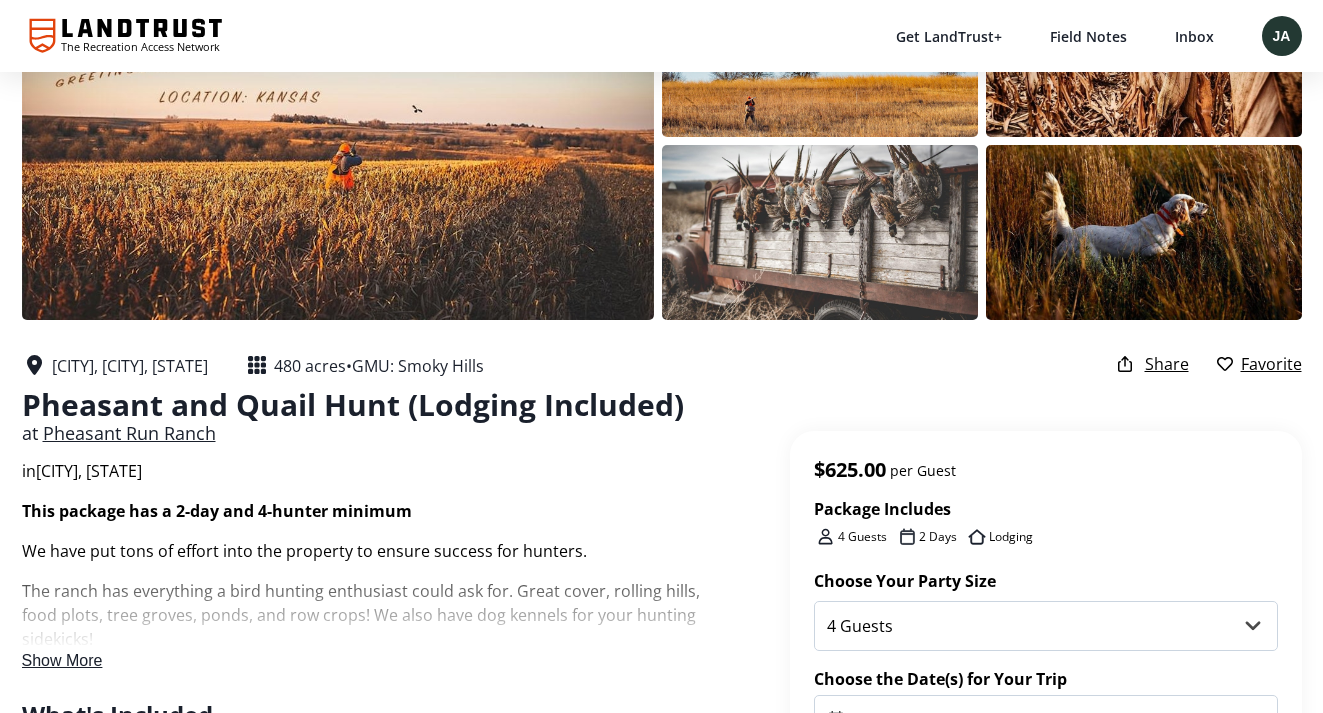 click on "Show More" at bounding box center [62, 660] 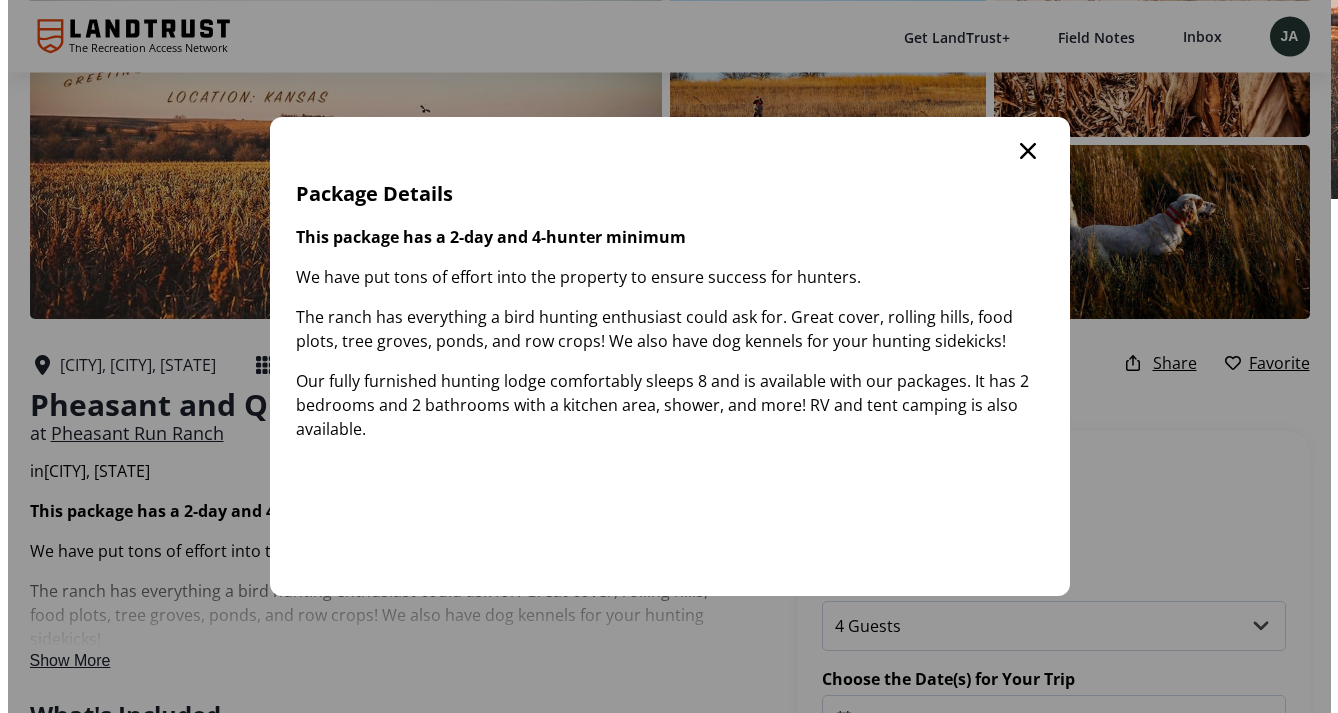 scroll, scrollTop: 0, scrollLeft: 0, axis: both 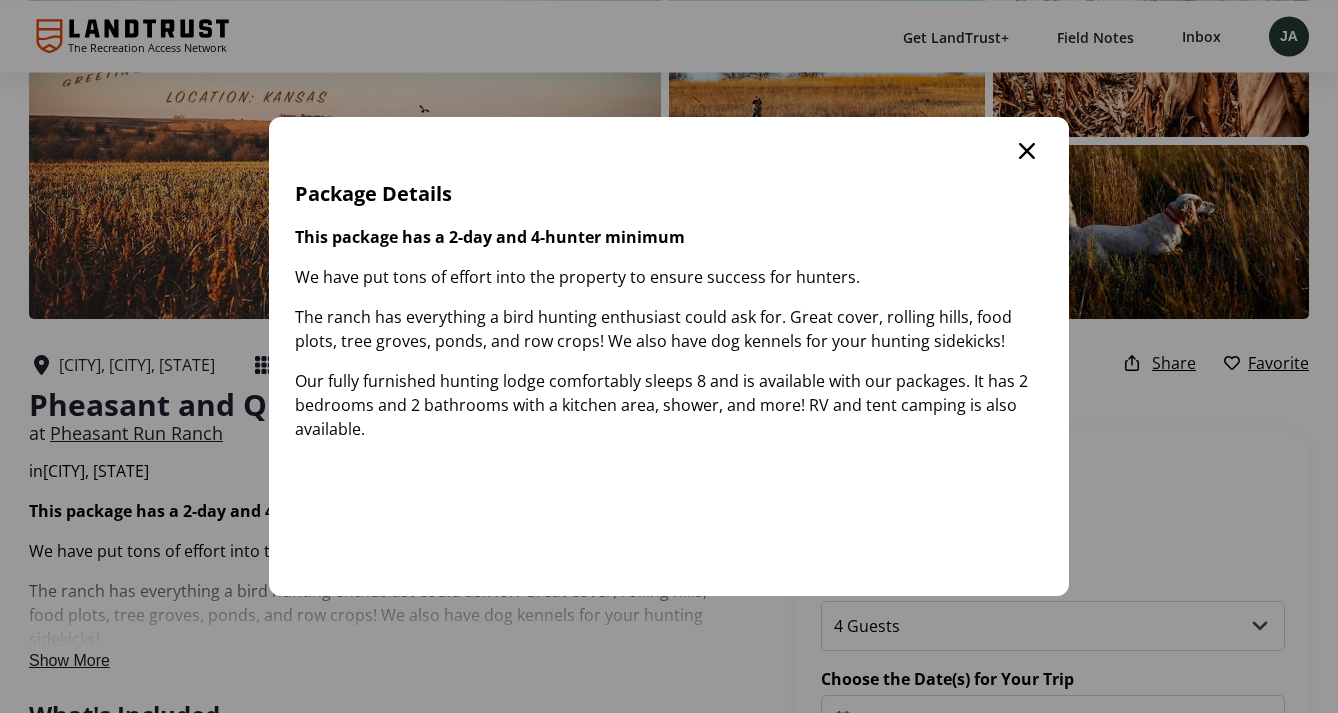 click 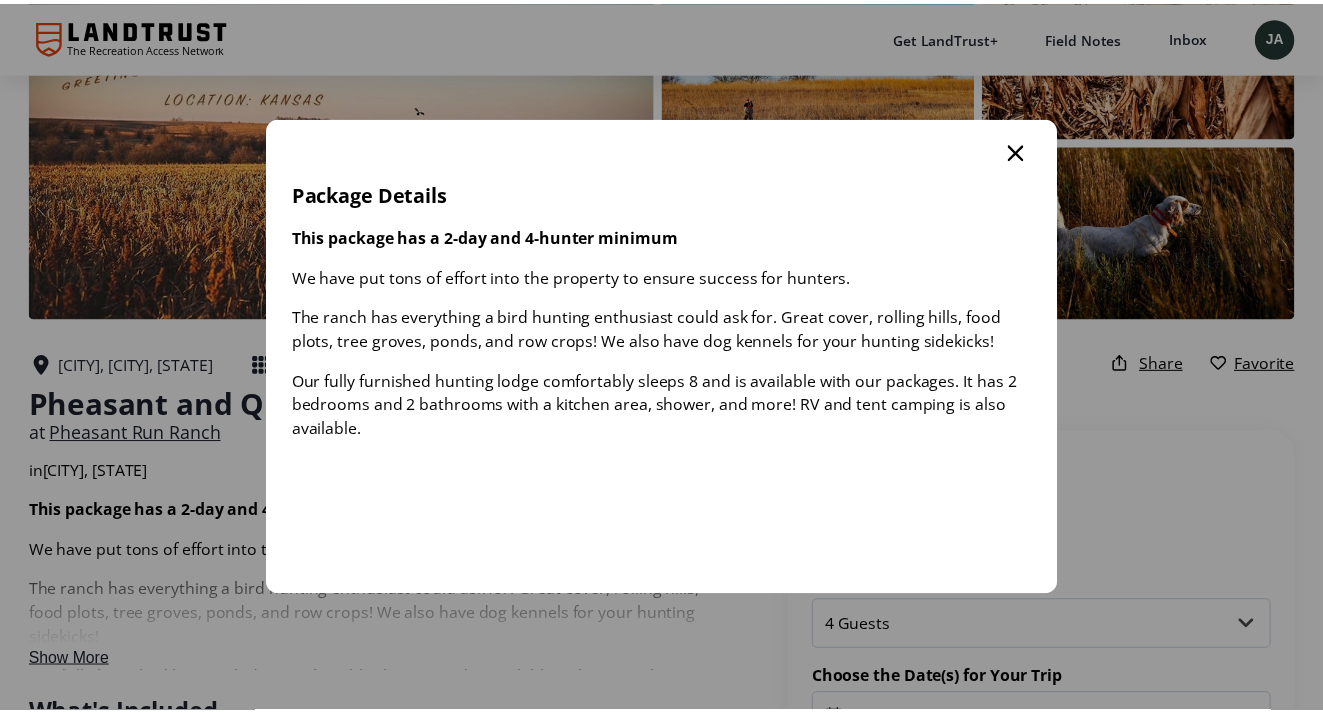 scroll, scrollTop: 133, scrollLeft: 0, axis: vertical 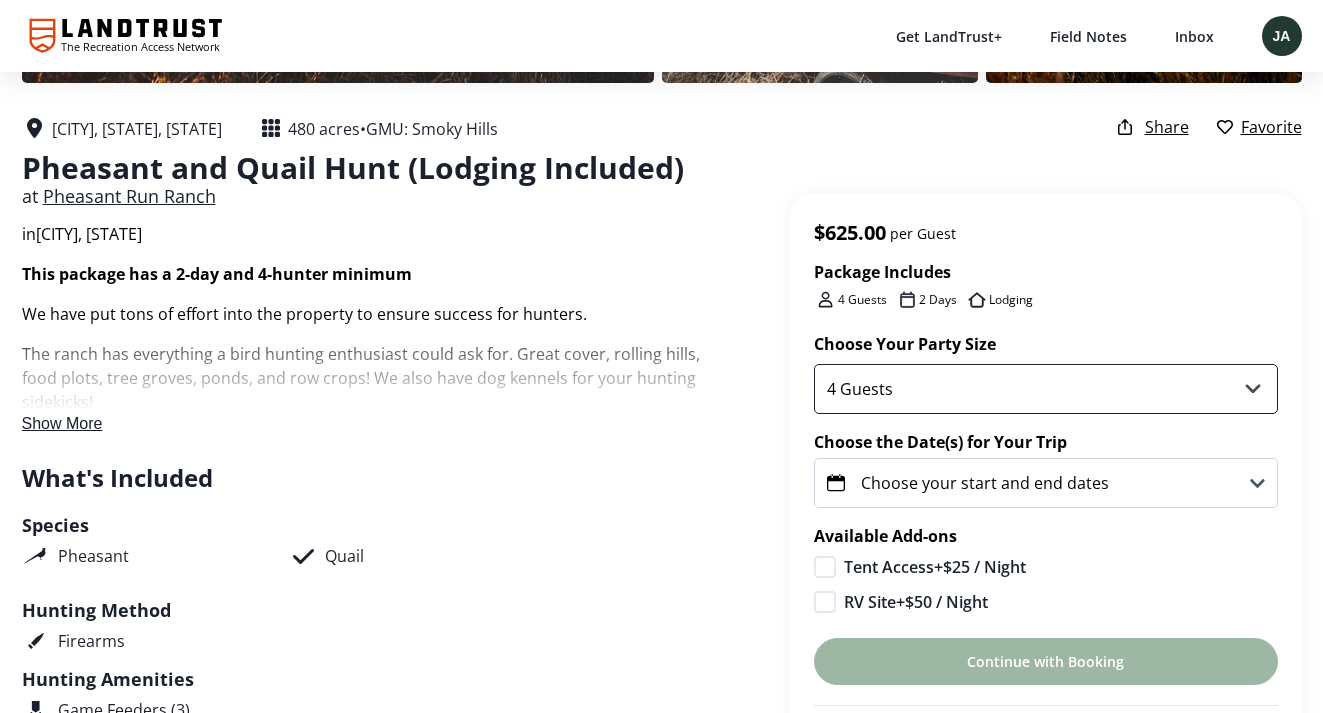 click on "4  Guests 5  Guests 6  Guests 7  Guests 8  Guests" at bounding box center [1046, 389] 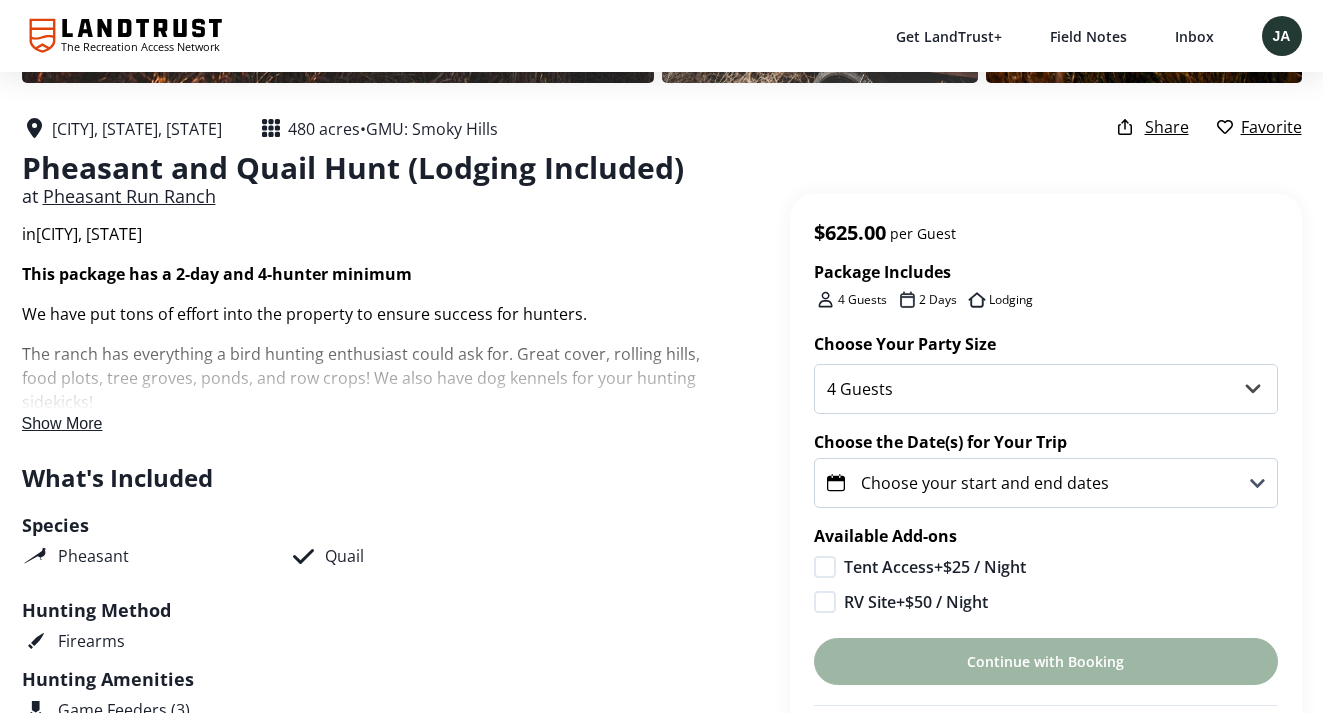 click on "Choose your start and end dates" at bounding box center [1046, 483] 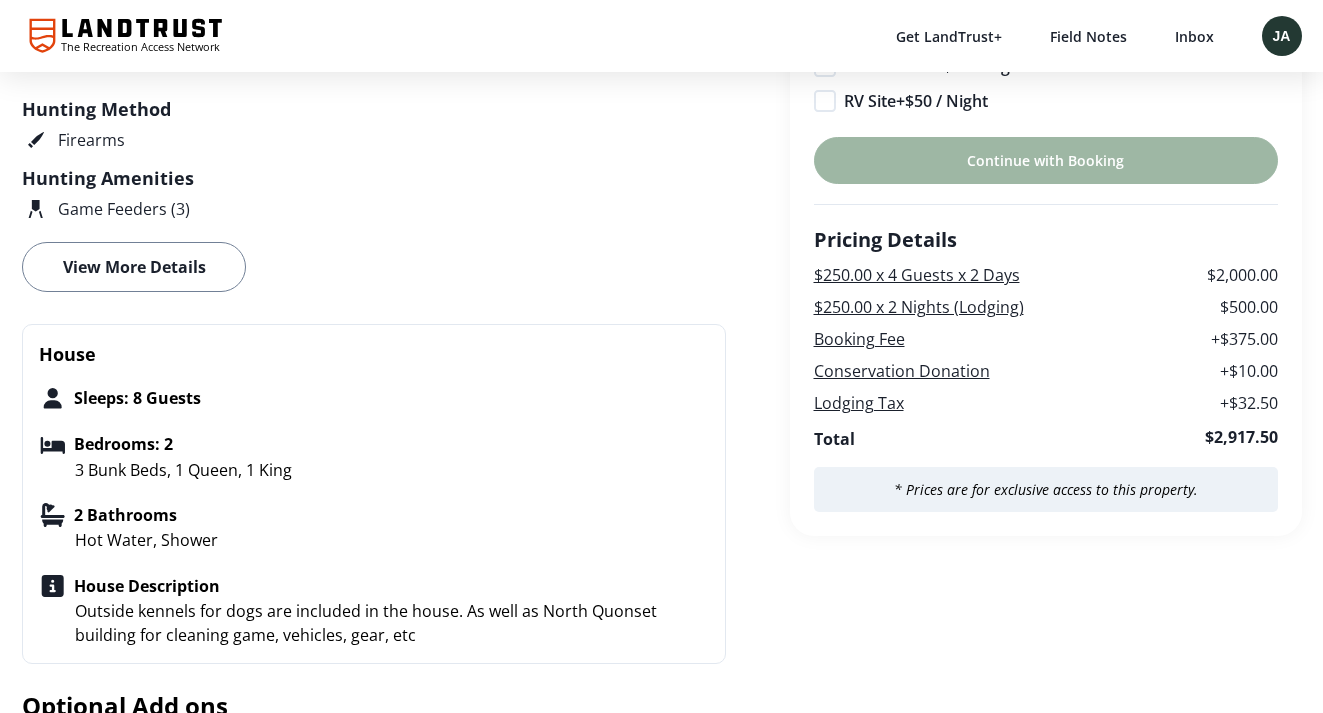 scroll, scrollTop: 888, scrollLeft: 0, axis: vertical 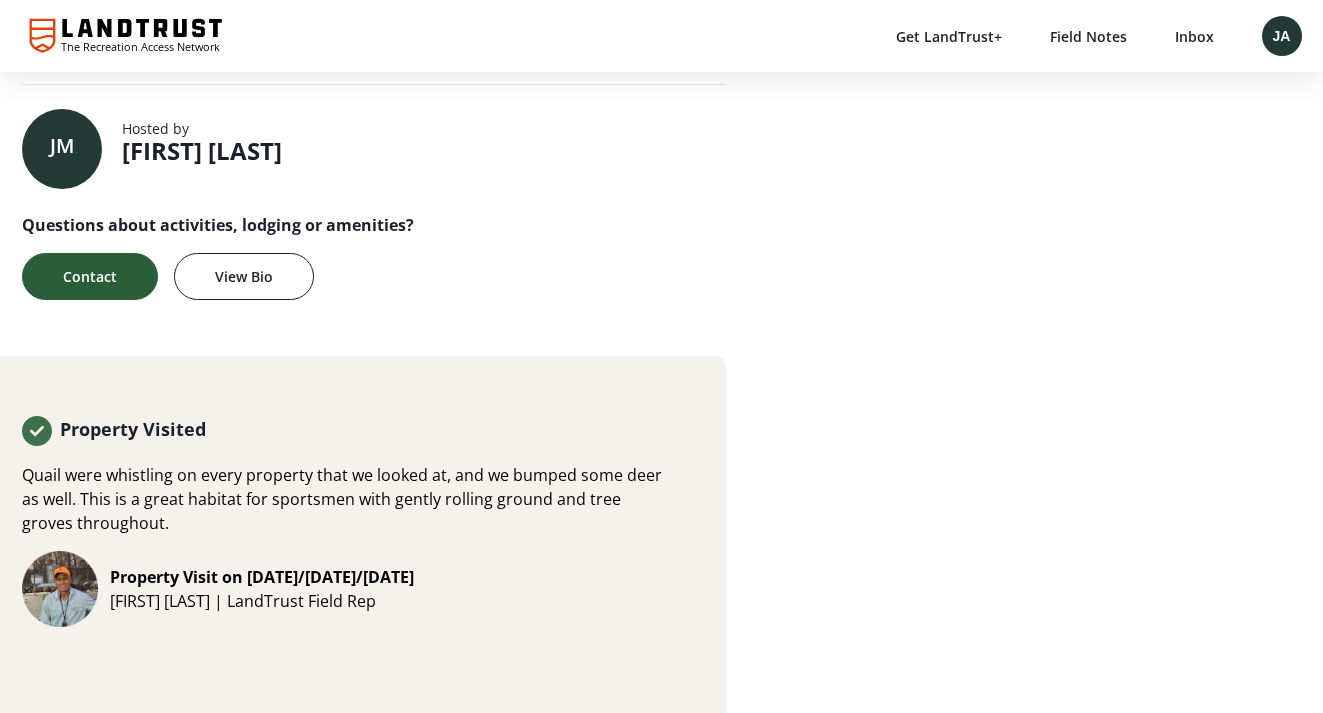 click on "Contact" at bounding box center [90, 276] 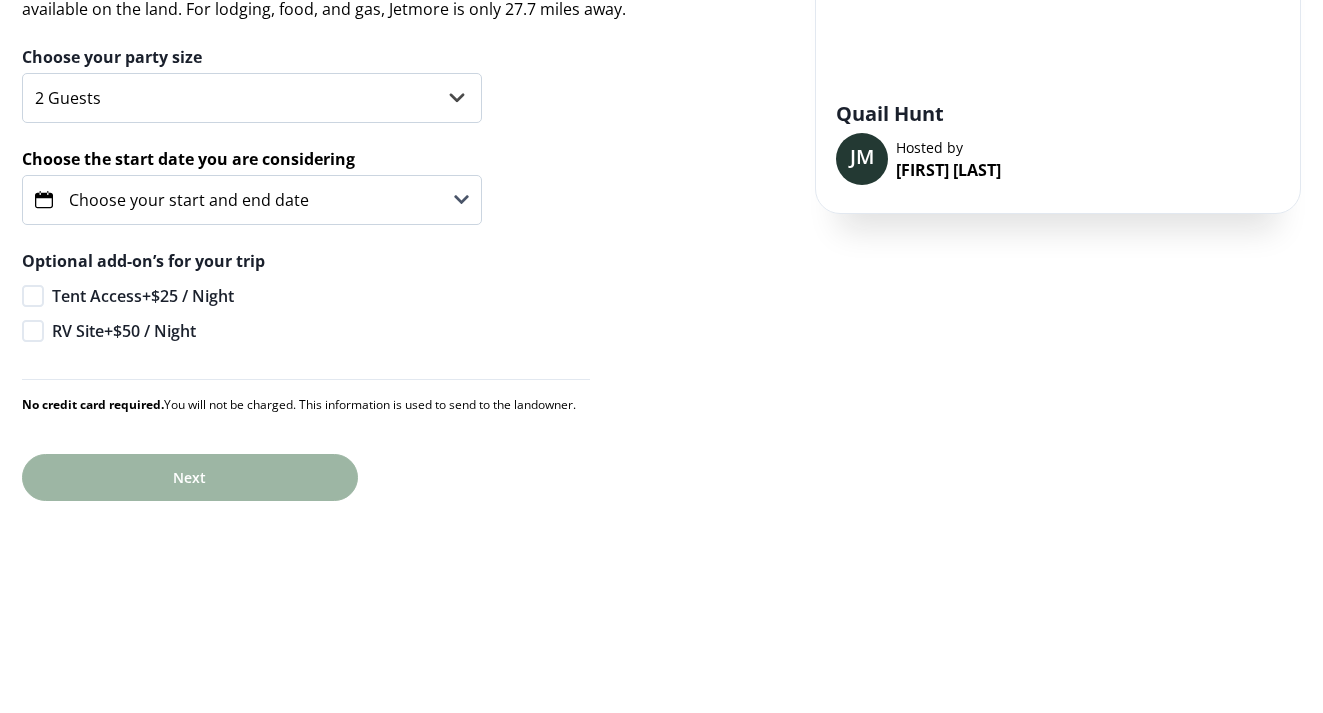 scroll, scrollTop: 0, scrollLeft: 0, axis: both 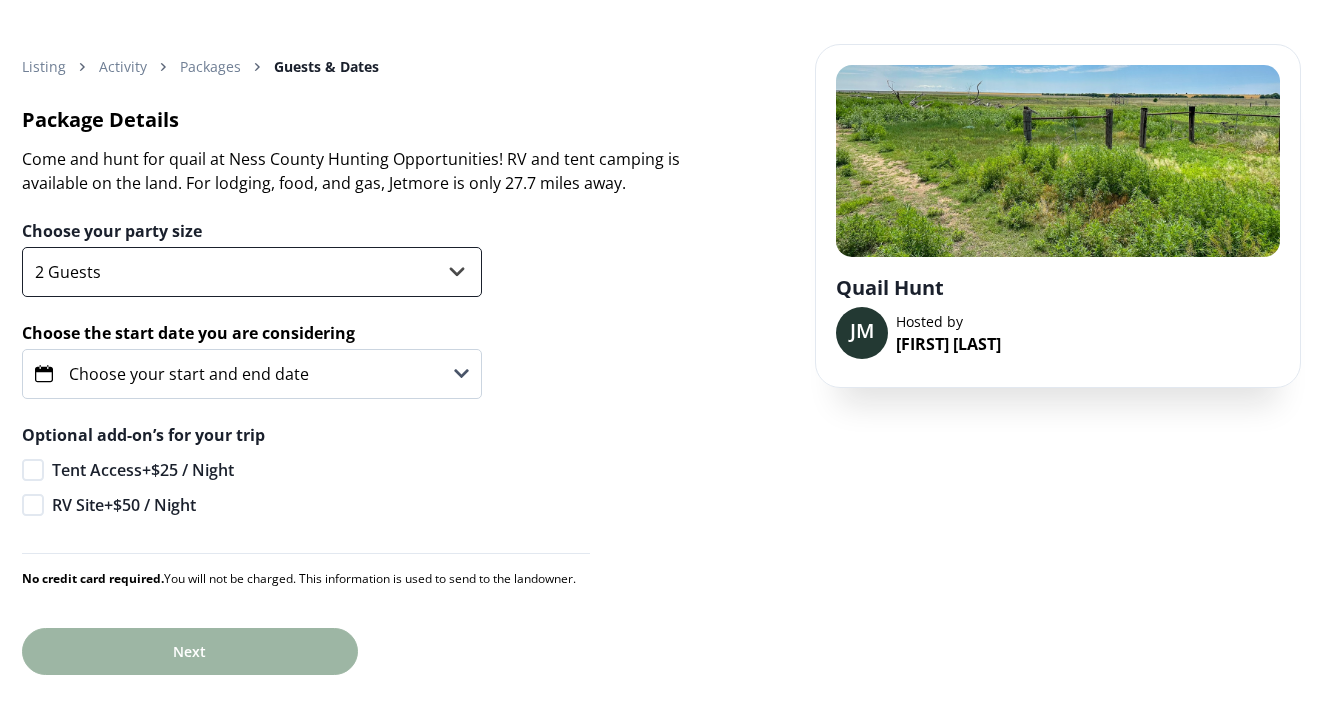 click on "2  Guests 3  Guests 4  Guests 5  Guests 6  Guests" at bounding box center [252, 272] 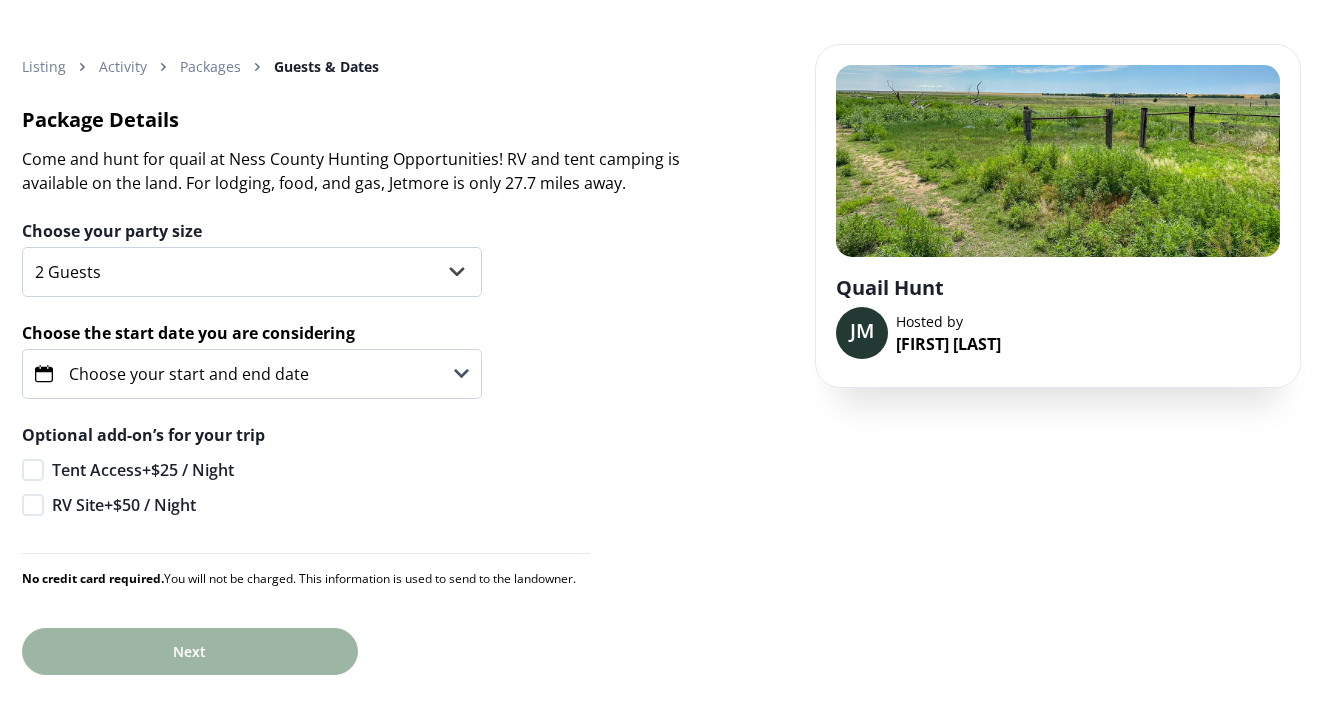 click on "Choose your start and end date" at bounding box center (189, 374) 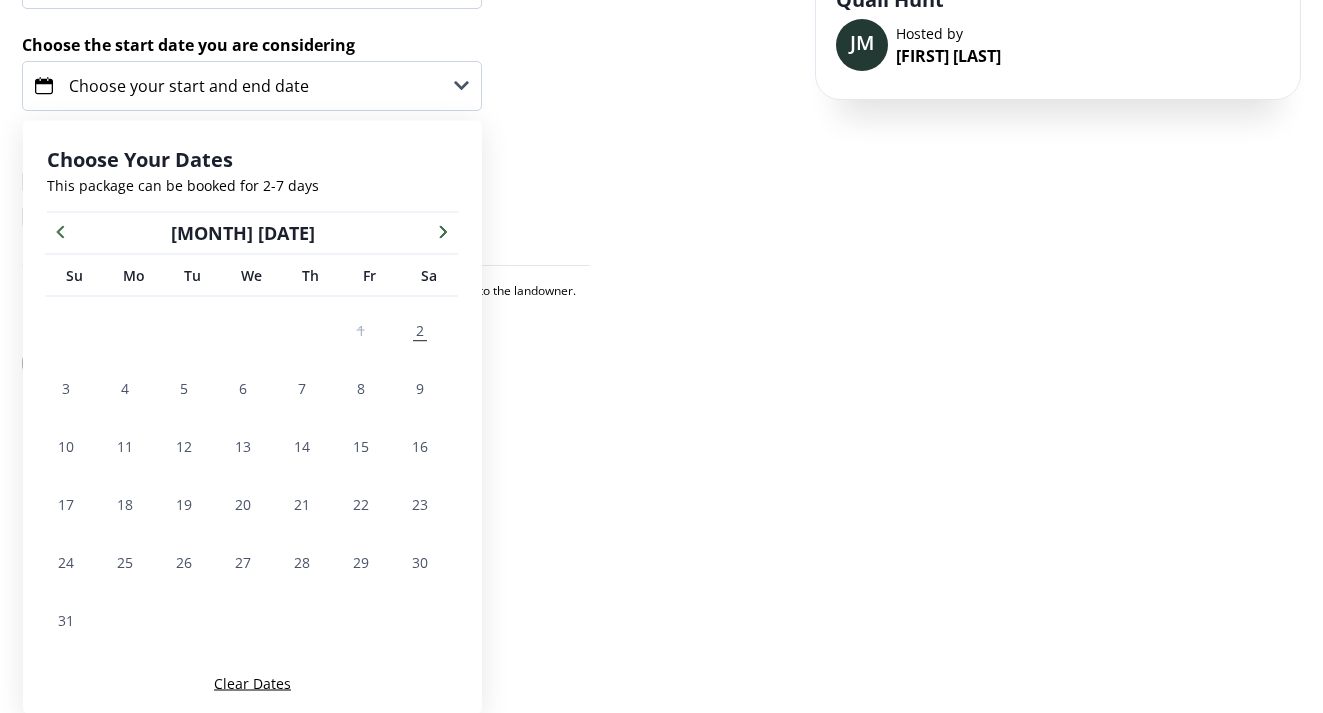 click at bounding box center (443, 231) 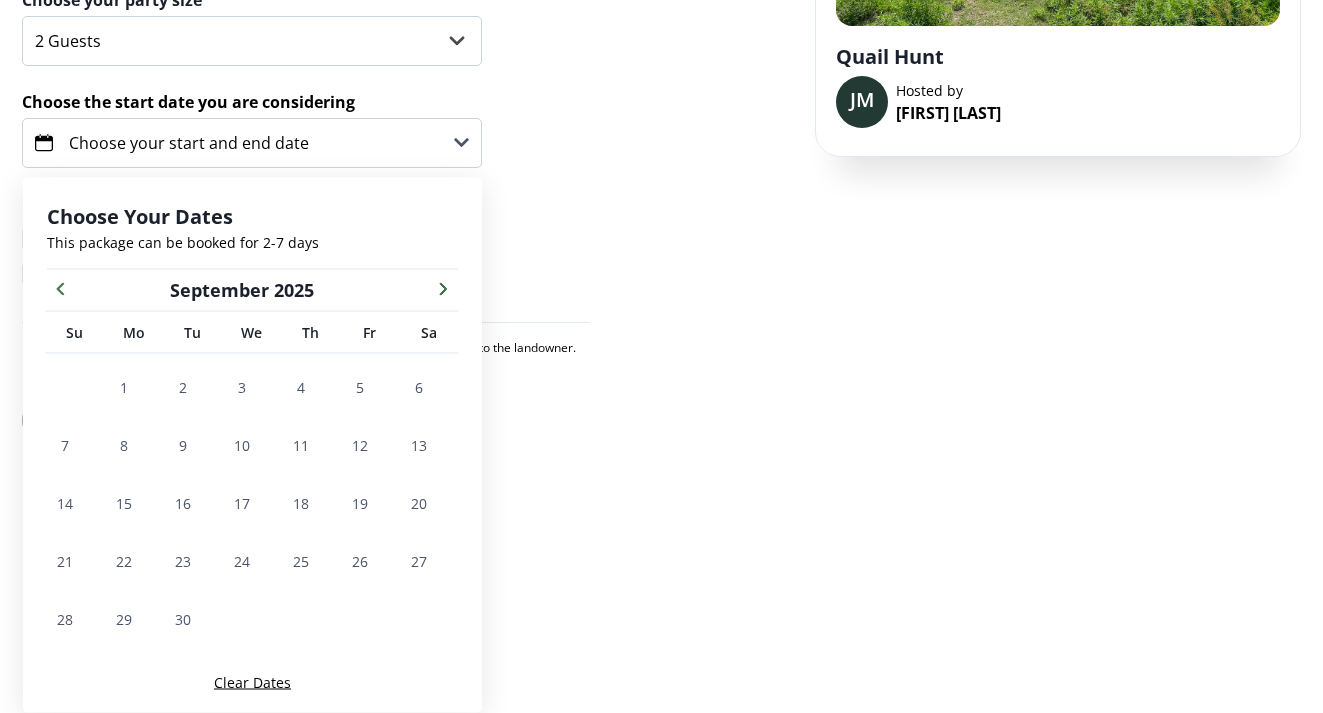 scroll, scrollTop: 230, scrollLeft: 0, axis: vertical 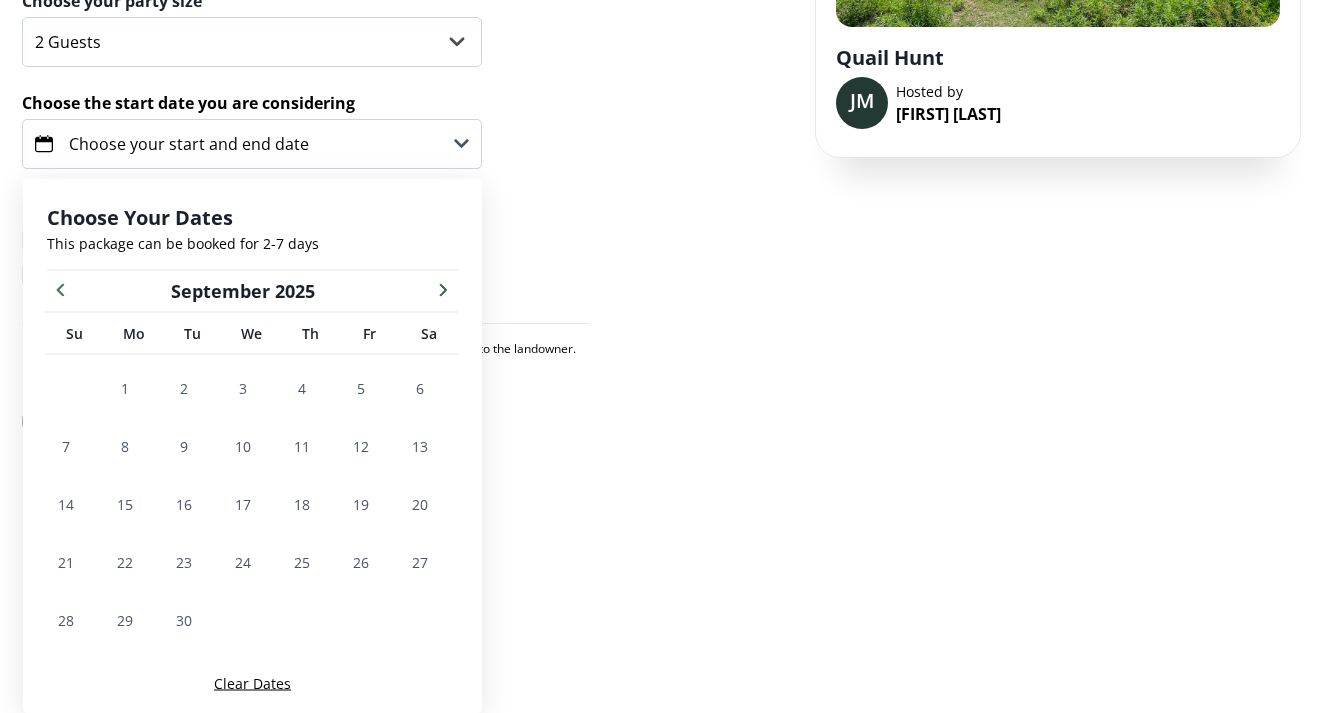 click at bounding box center (443, 289) 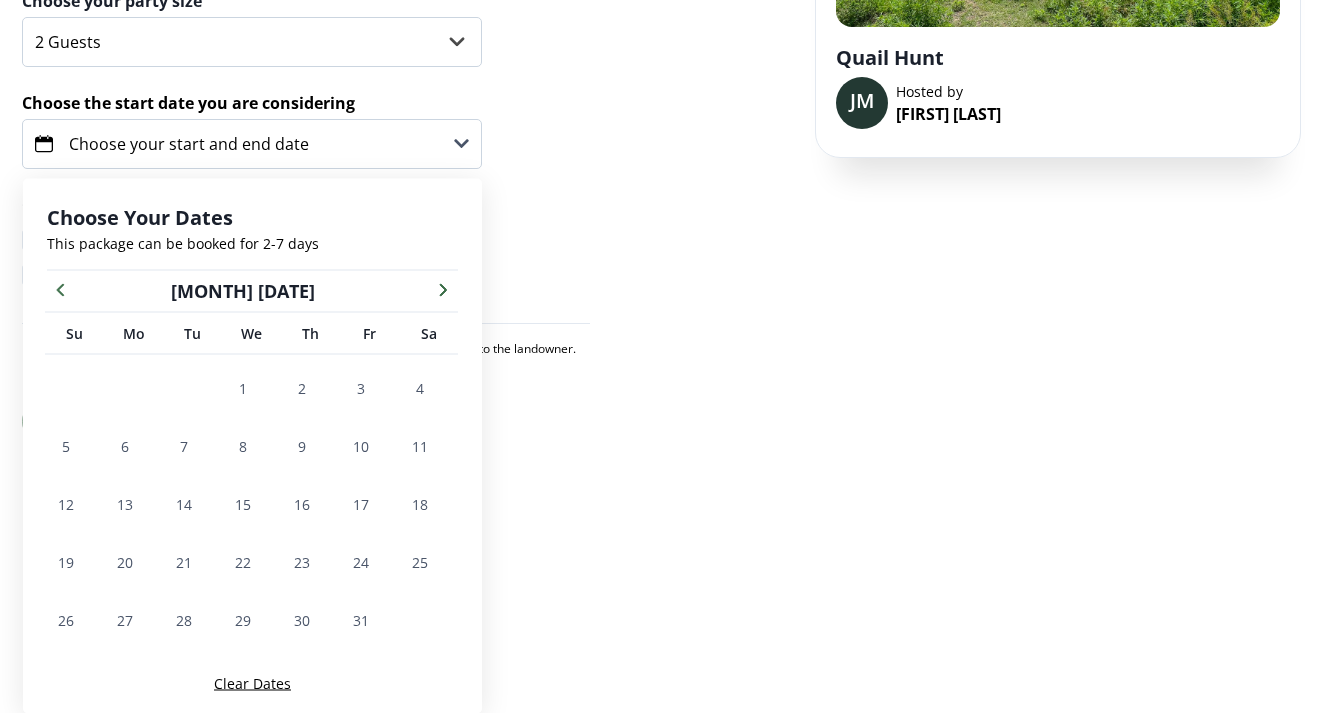 click at bounding box center [443, 289] 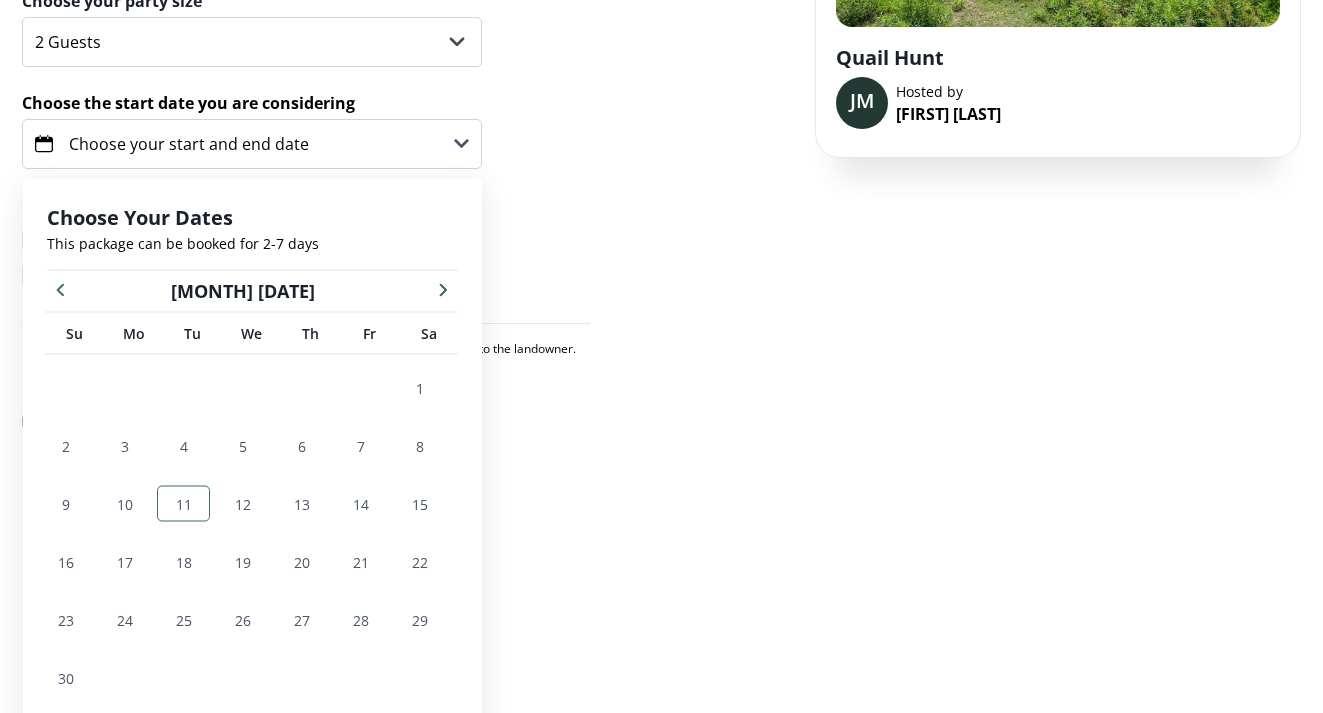 click on "10" at bounding box center (125, 503) 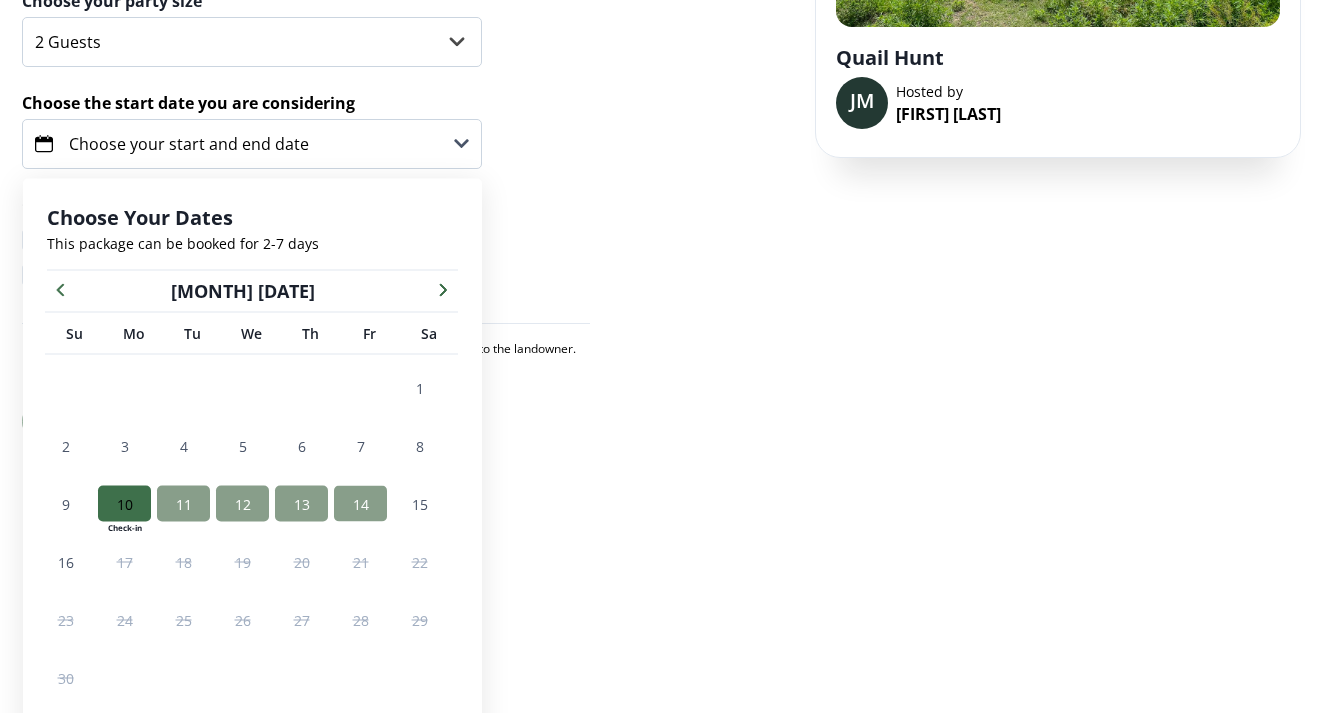click on "14" at bounding box center (360, 504) 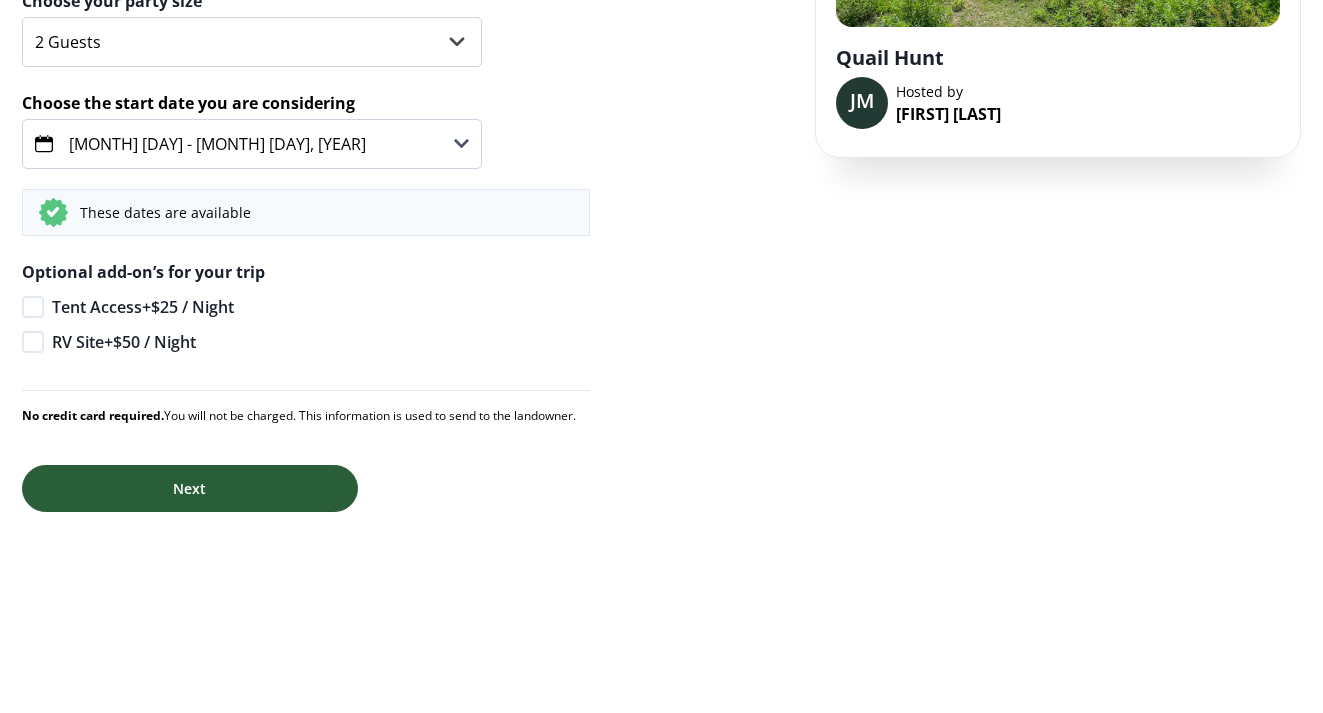 click on "Next" at bounding box center (190, 488) 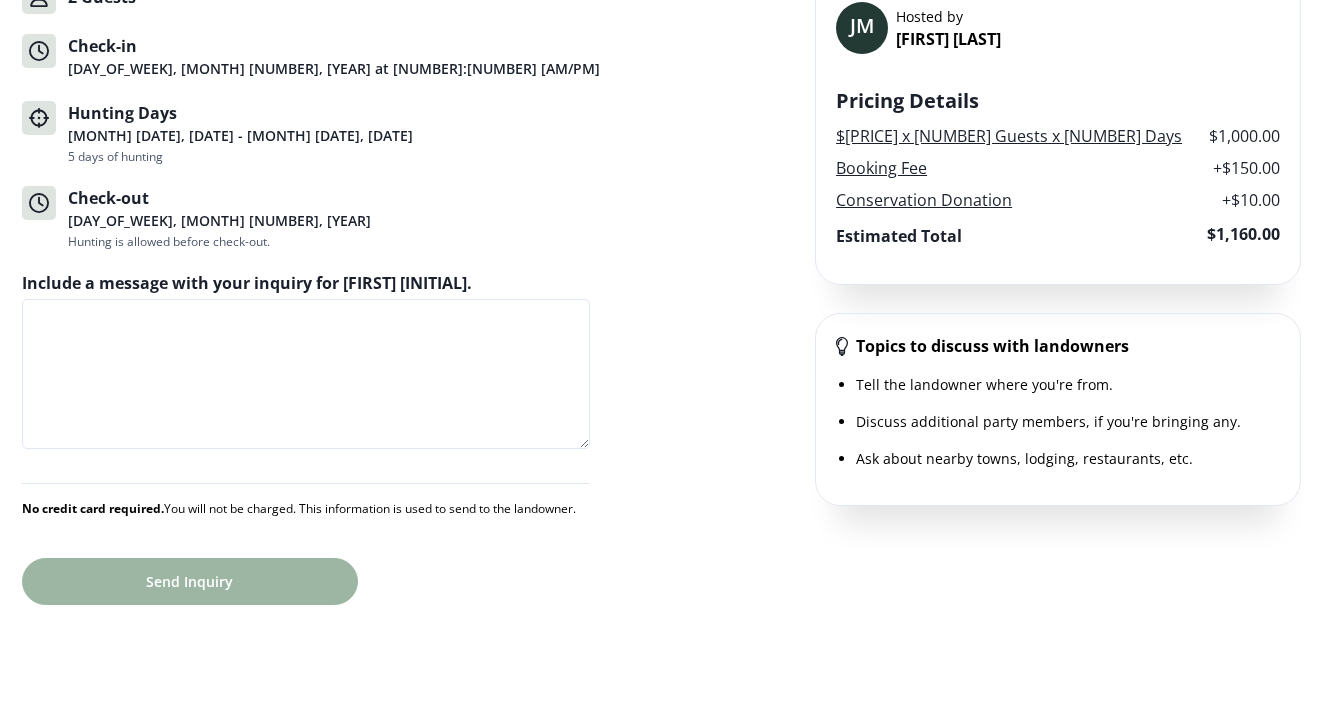 scroll, scrollTop: 319, scrollLeft: 0, axis: vertical 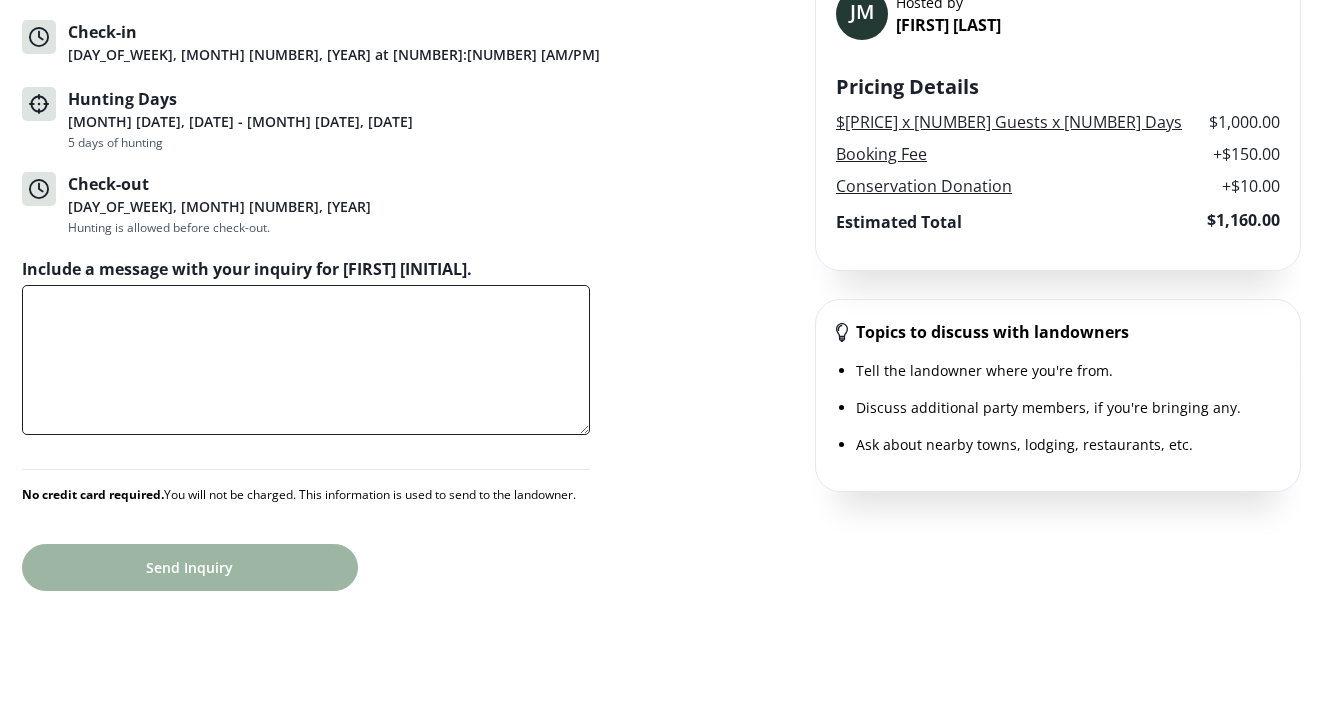 drag, startPoint x: 278, startPoint y: 355, endPoint x: 278, endPoint y: 337, distance: 18 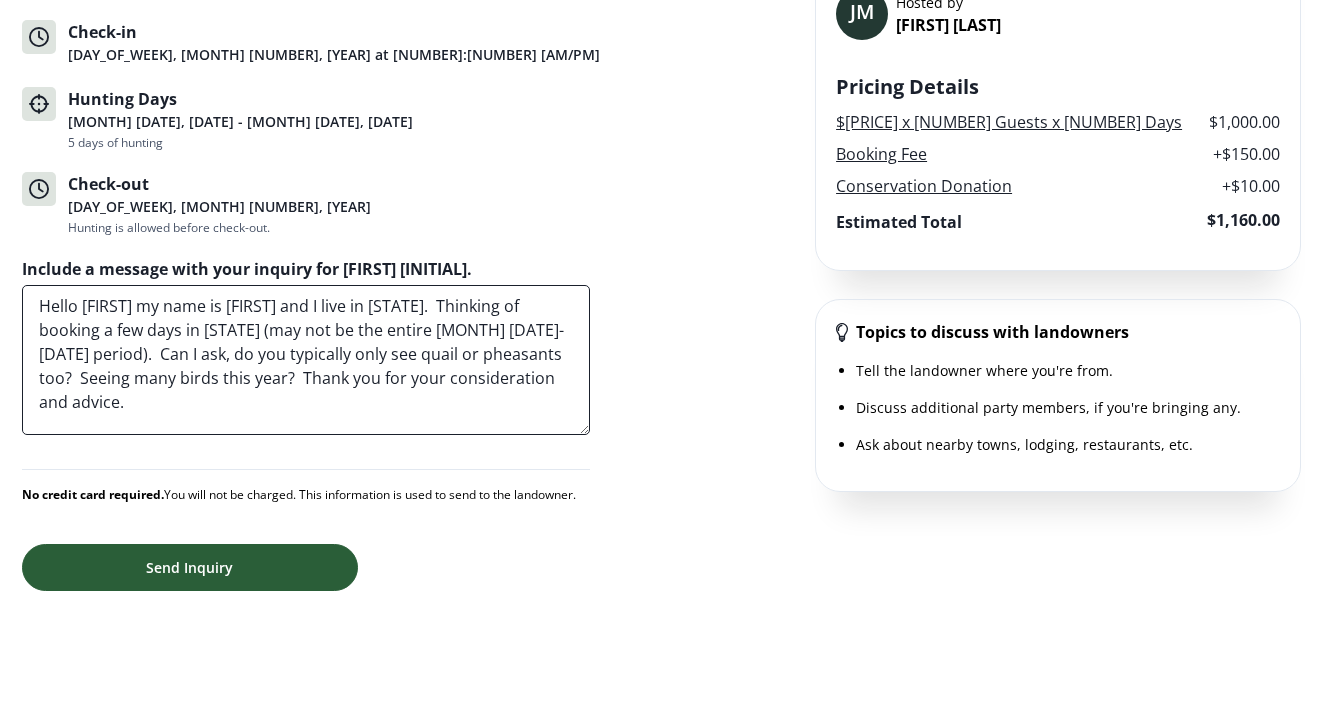 type on "Hello [FIRST] my name is [FIRST] and I live in [STATE].  Thinking of booking a few days in [STATE] (may not be the entire [MONTH] [DATE]-[DATE] period).  Can I ask, do you typically only see quail or pheasants too?  Seeing many birds this year?  Thank you for your consideration and advice." 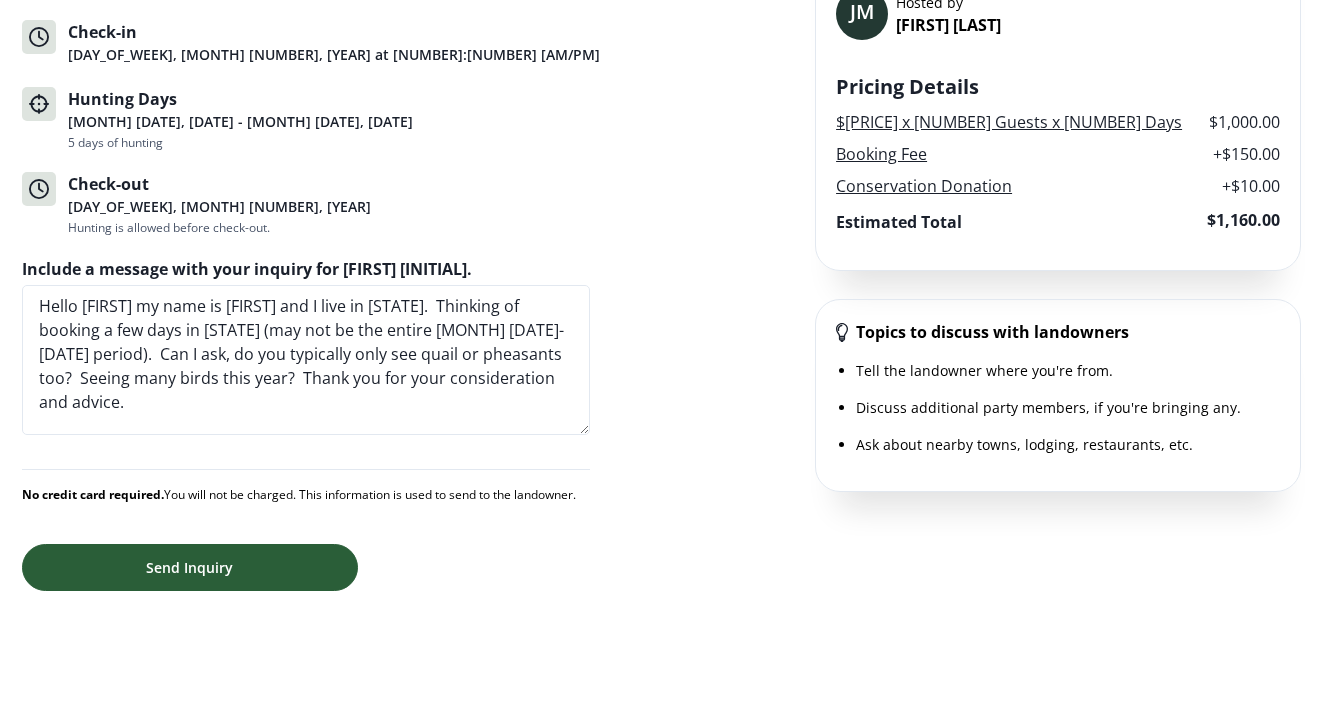 click on "Send Inquiry" at bounding box center (190, 567) 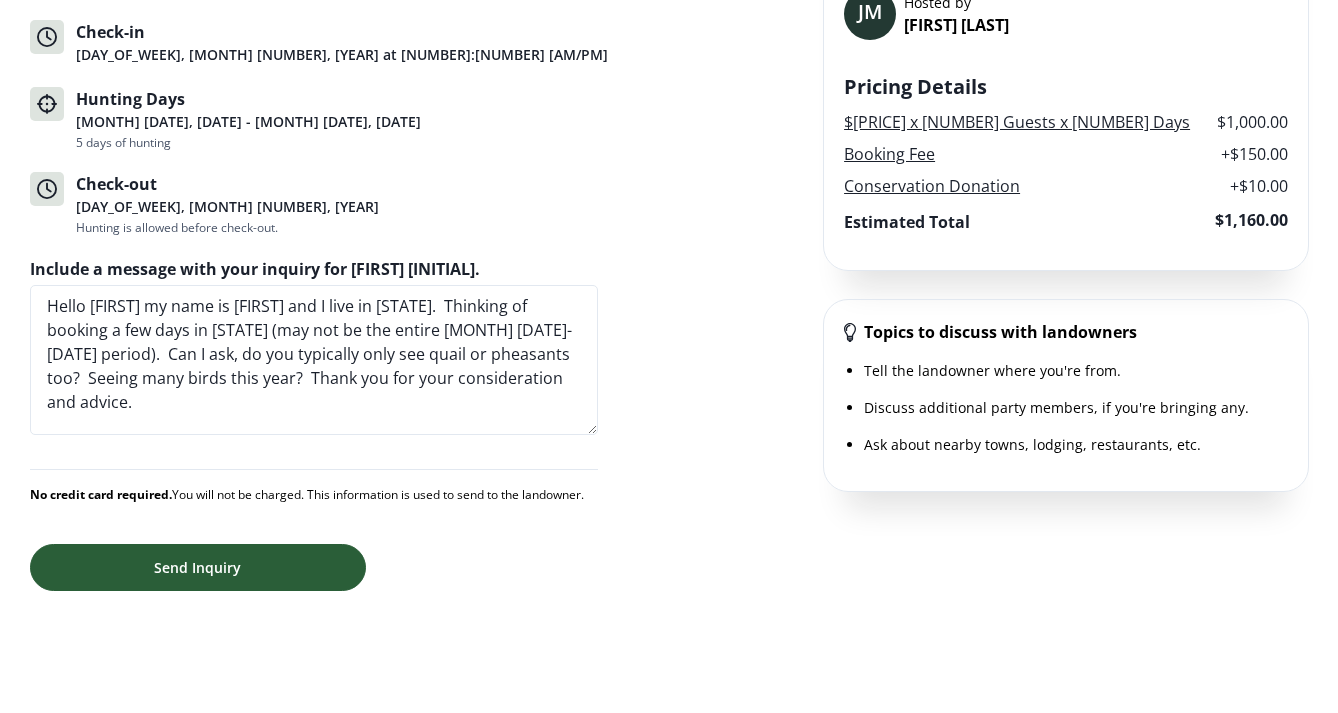 scroll, scrollTop: 0, scrollLeft: 0, axis: both 